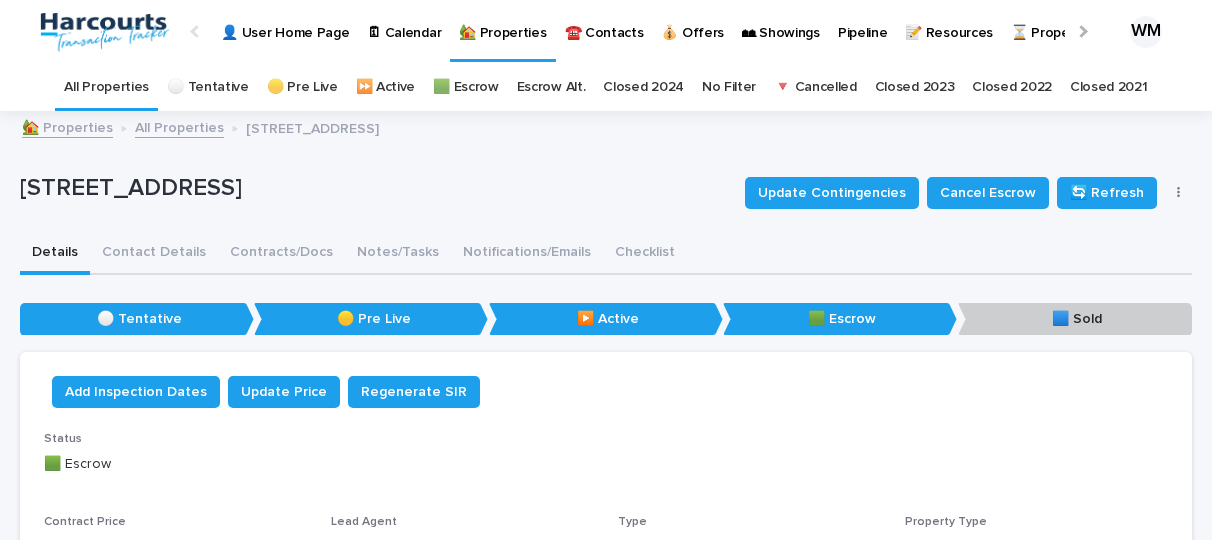 scroll, scrollTop: 0, scrollLeft: 0, axis: both 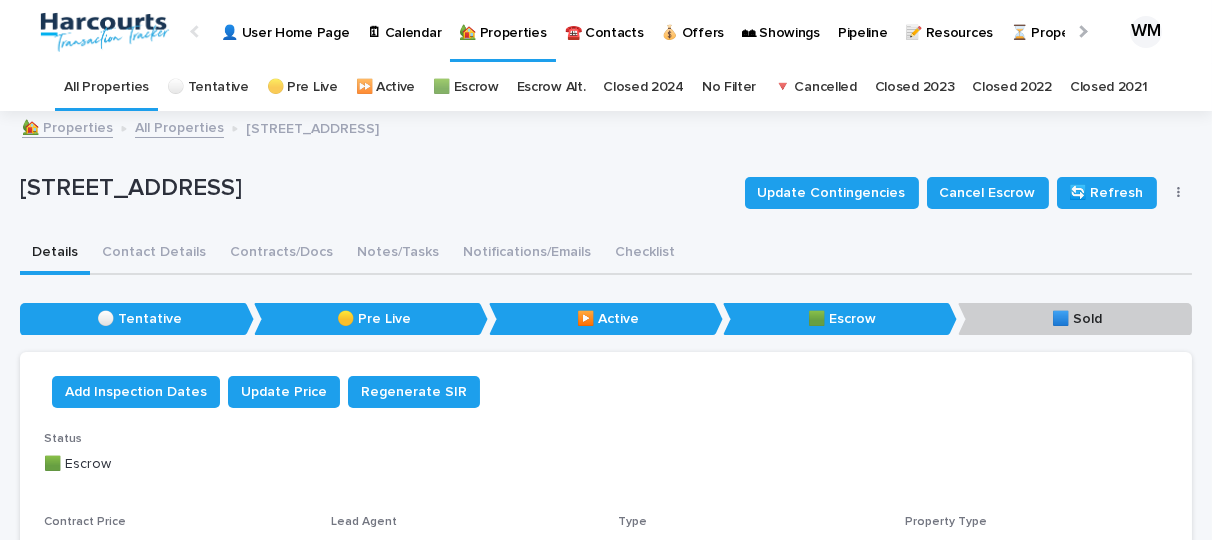 click on "All Properties" at bounding box center (106, 87) 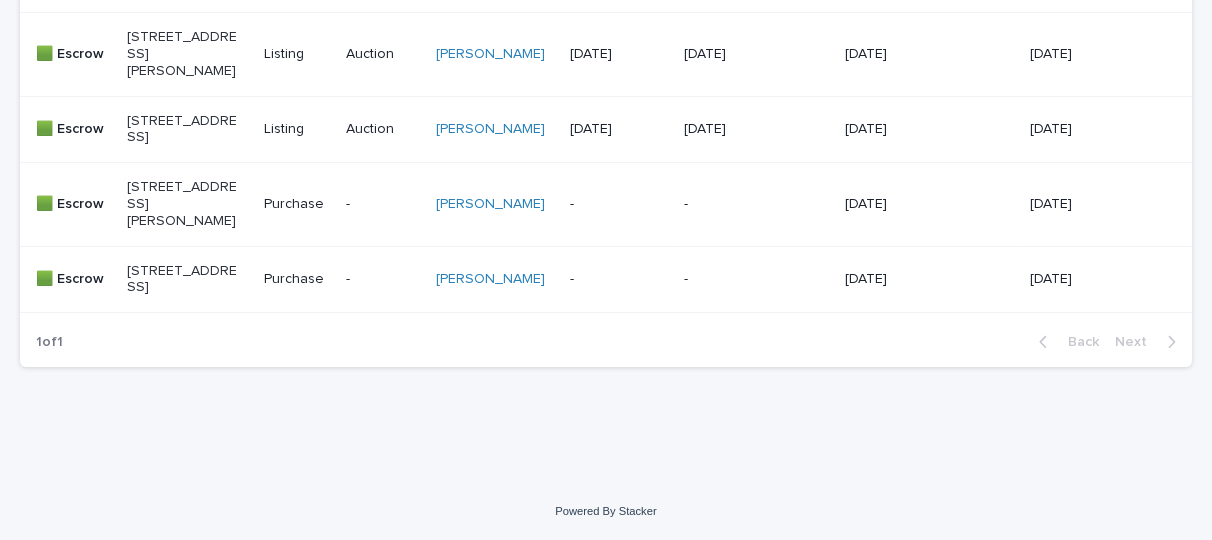scroll, scrollTop: 970, scrollLeft: 0, axis: vertical 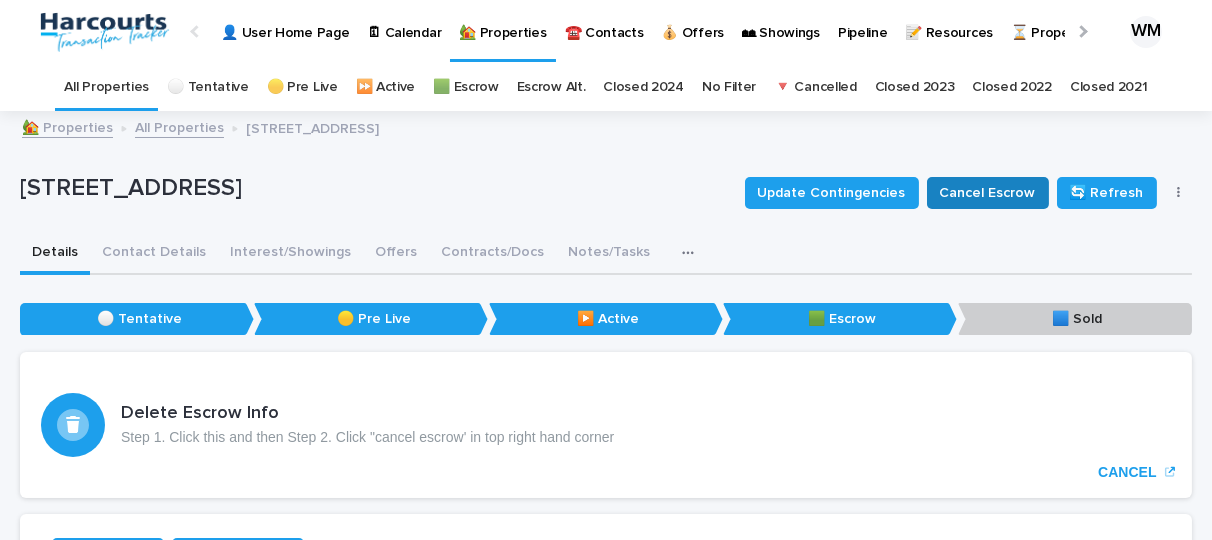click on "Cancel Escrow" at bounding box center (988, 193) 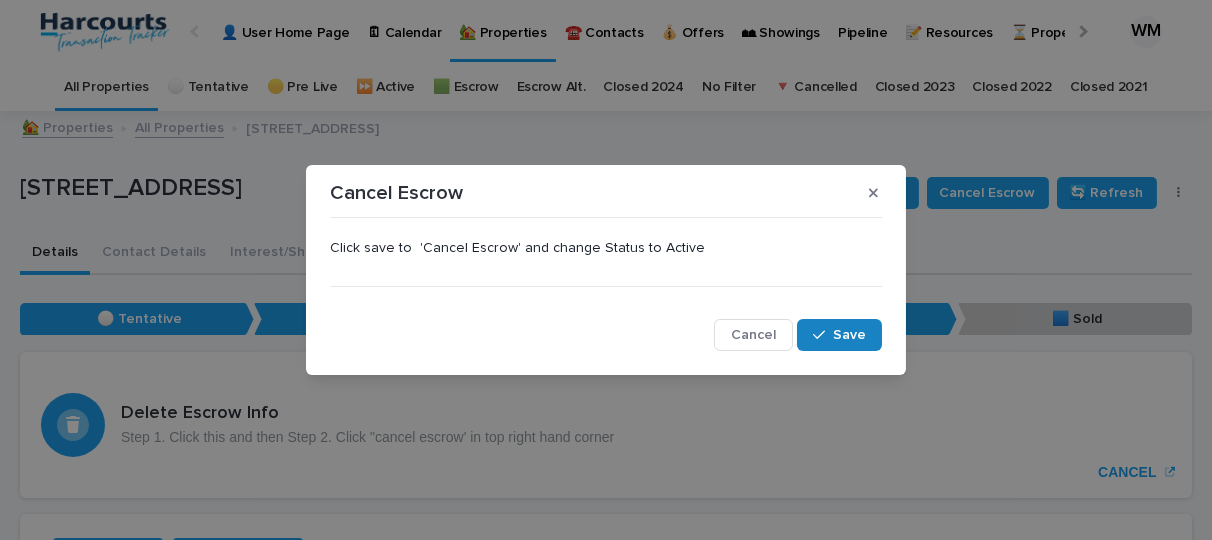 click at bounding box center (823, 335) 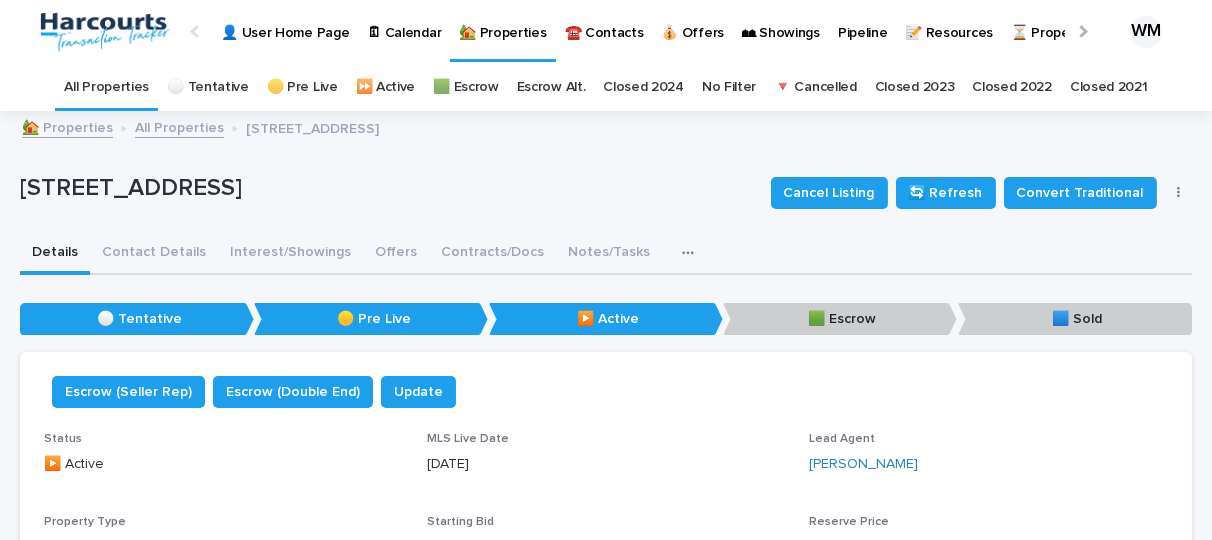 click on "All Properties" at bounding box center (106, 87) 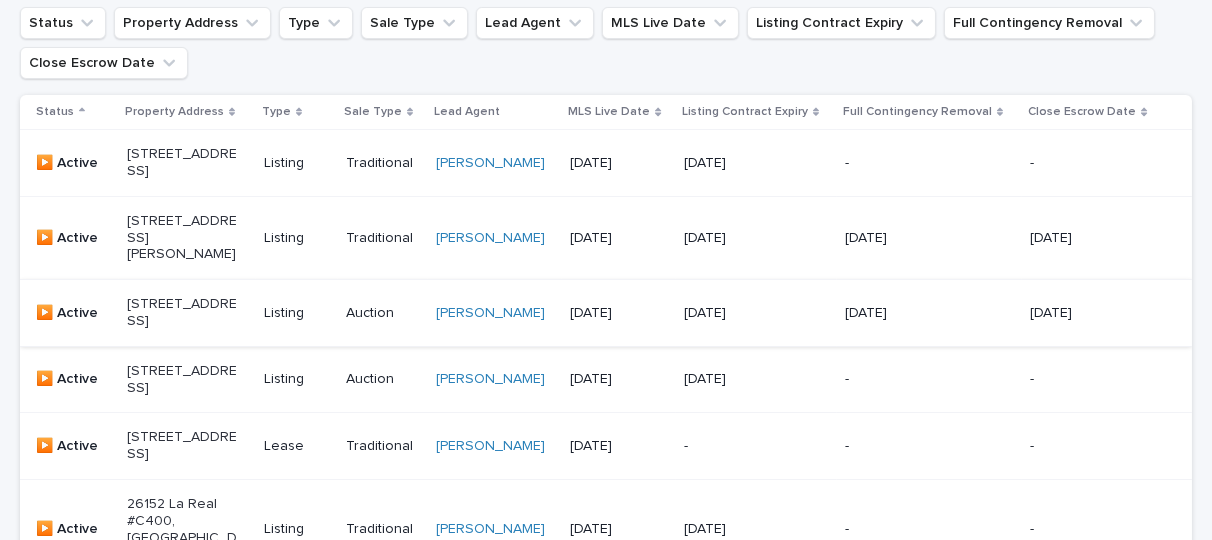 scroll, scrollTop: 372, scrollLeft: 0, axis: vertical 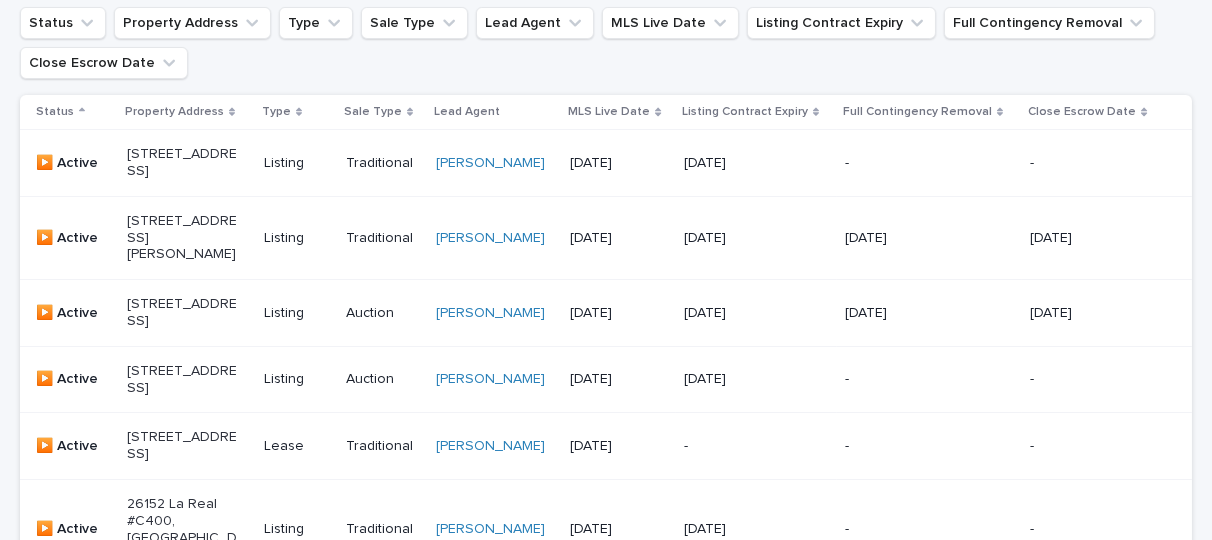 click on "[STREET_ADDRESS]" at bounding box center [182, 313] 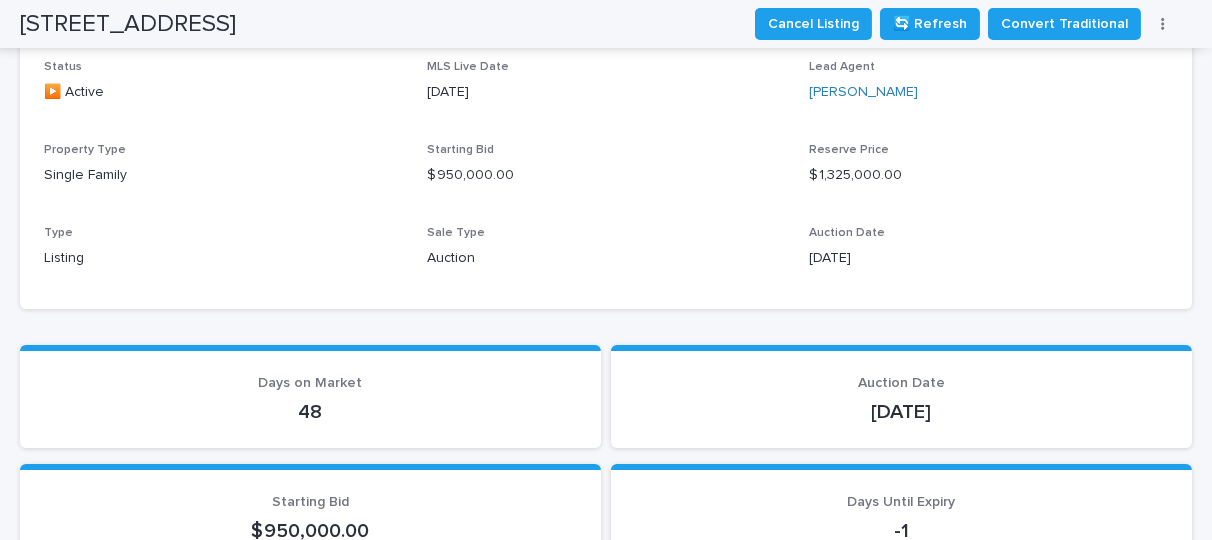 scroll, scrollTop: 63, scrollLeft: 0, axis: vertical 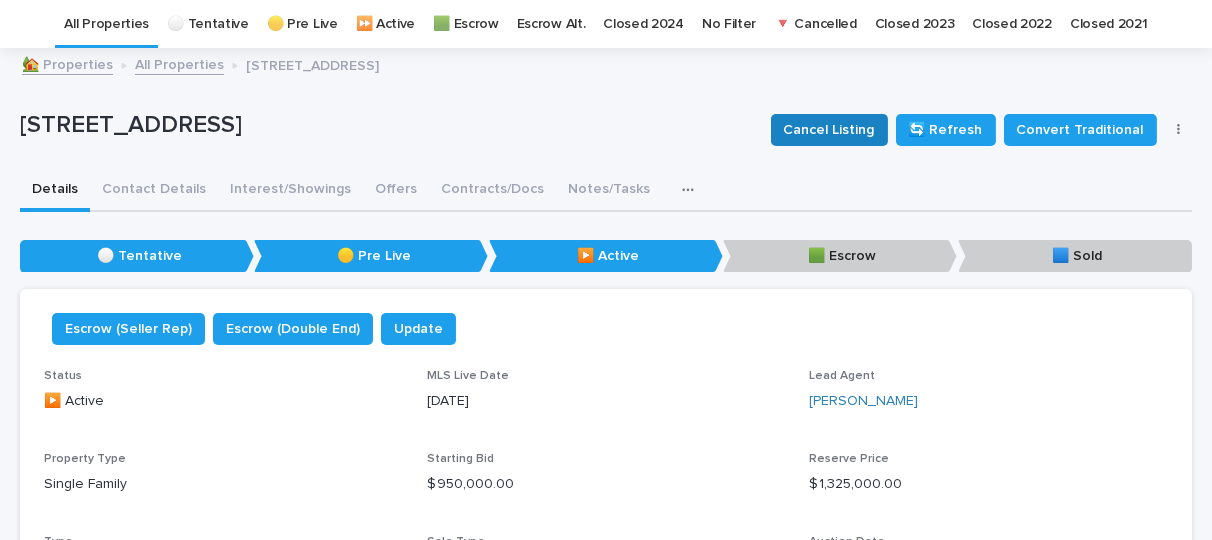 click on "Cancel Listing" at bounding box center [829, 130] 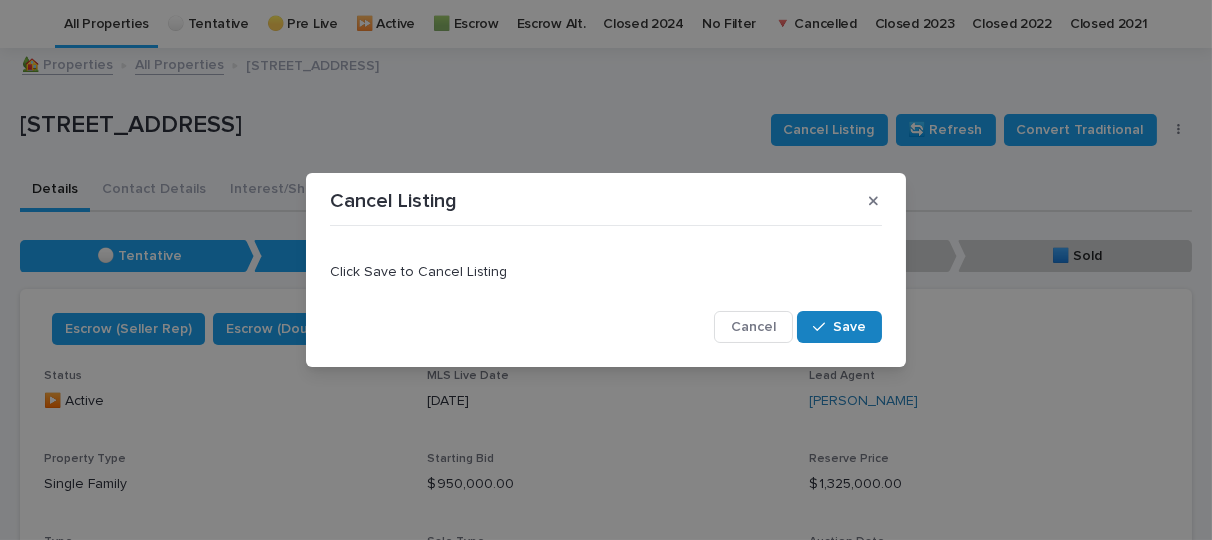click at bounding box center [823, 327] 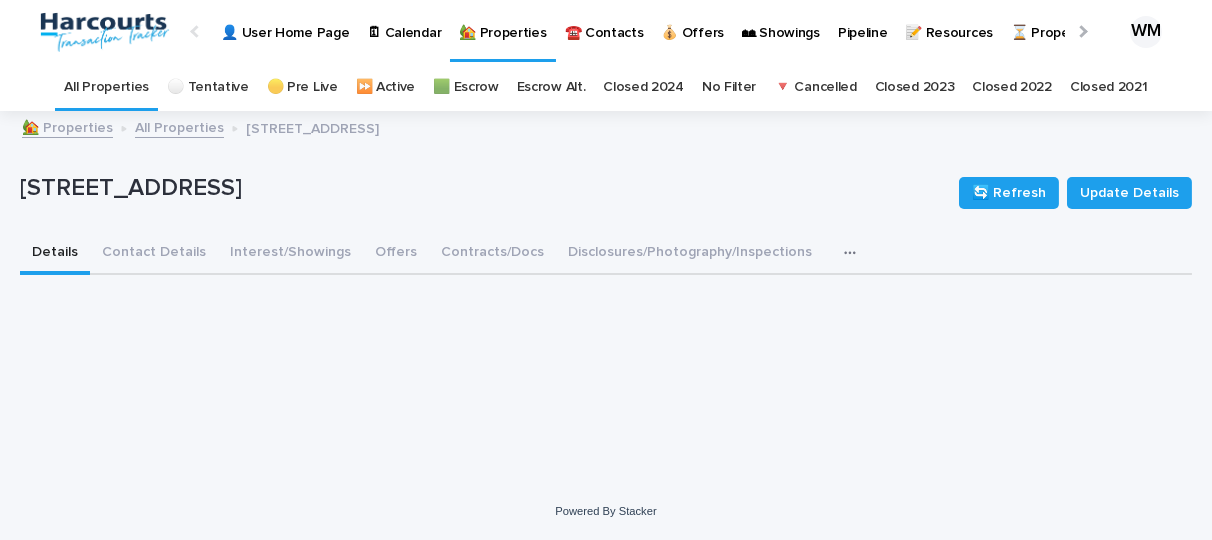 scroll, scrollTop: 15, scrollLeft: 0, axis: vertical 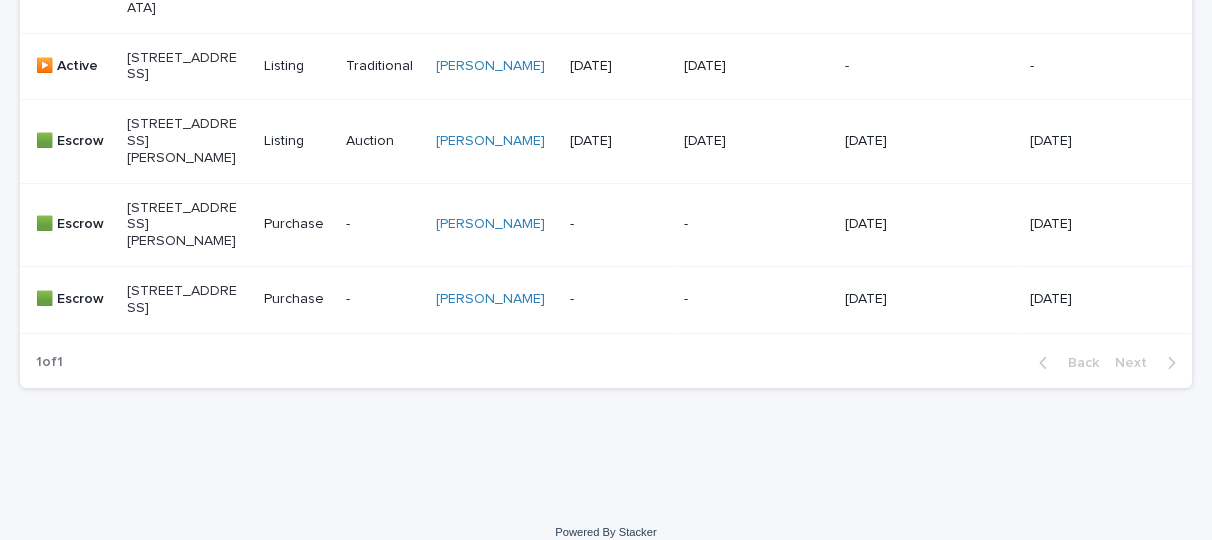 click on "[STREET_ADDRESS][PERSON_NAME]" at bounding box center (182, 141) 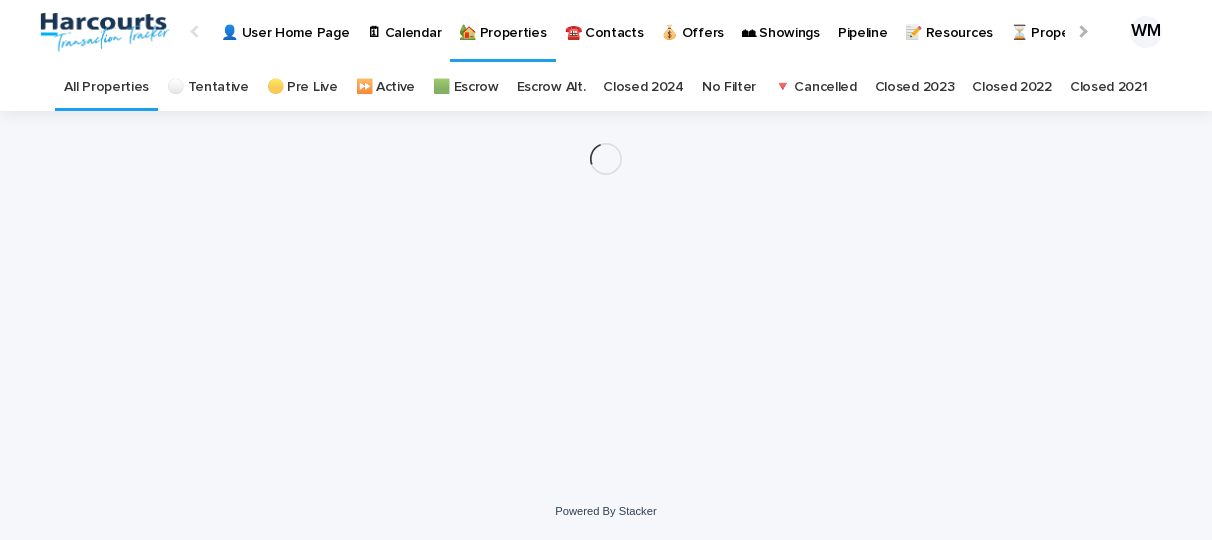 scroll, scrollTop: 0, scrollLeft: 0, axis: both 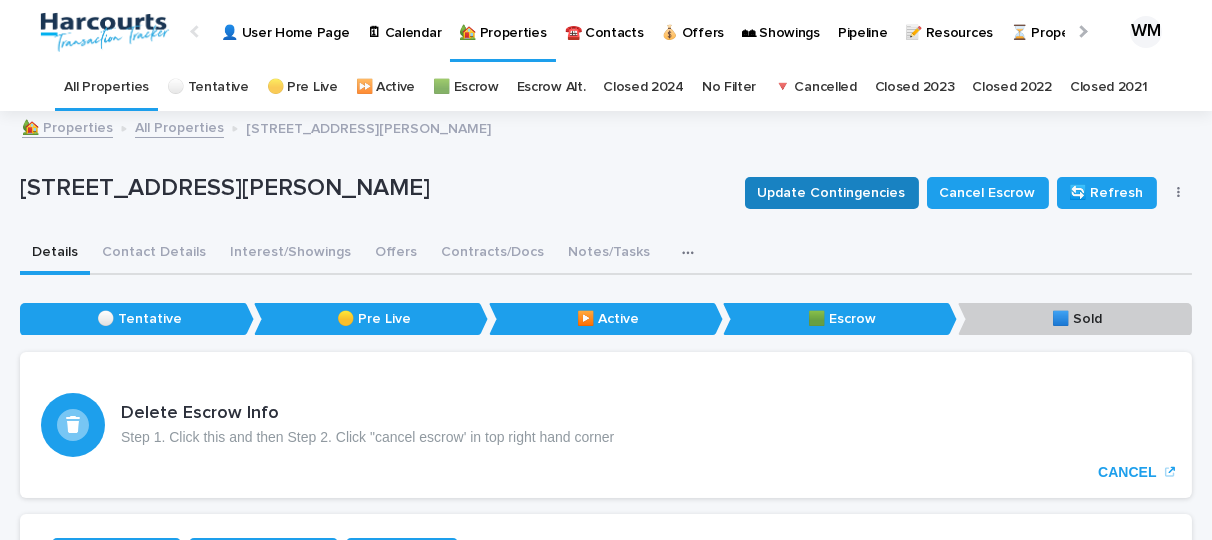 click on "Update Contingencies" at bounding box center (832, 193) 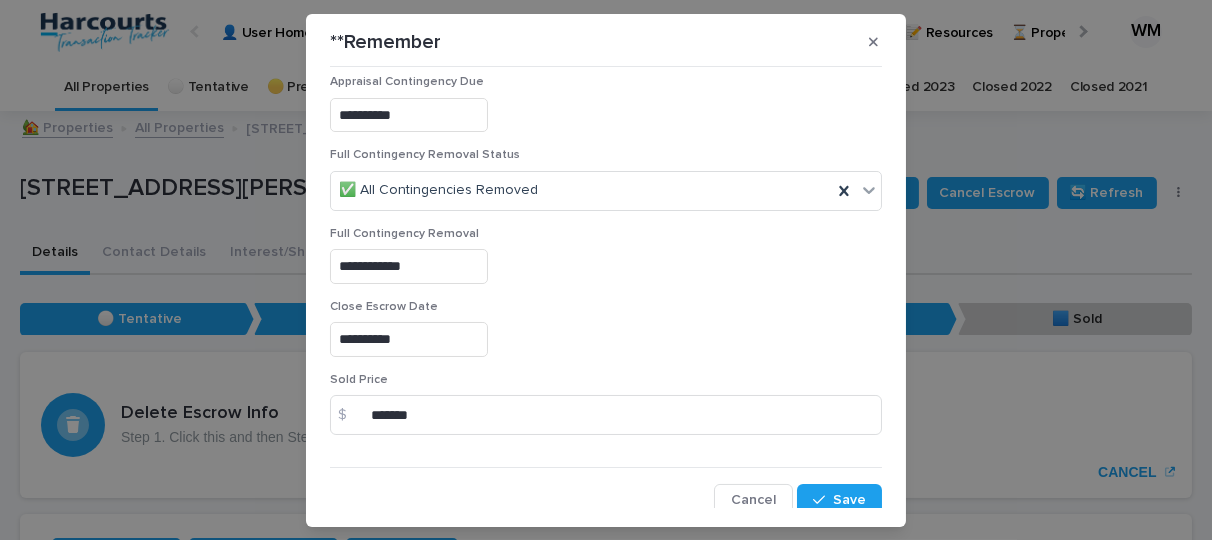 scroll, scrollTop: 553, scrollLeft: 0, axis: vertical 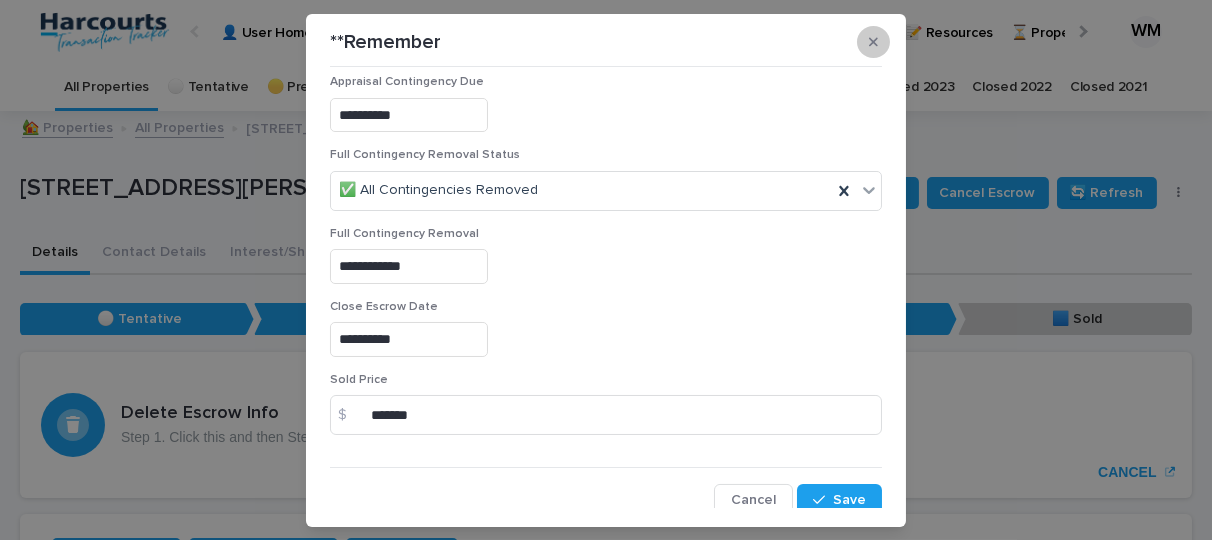 click at bounding box center (873, 42) 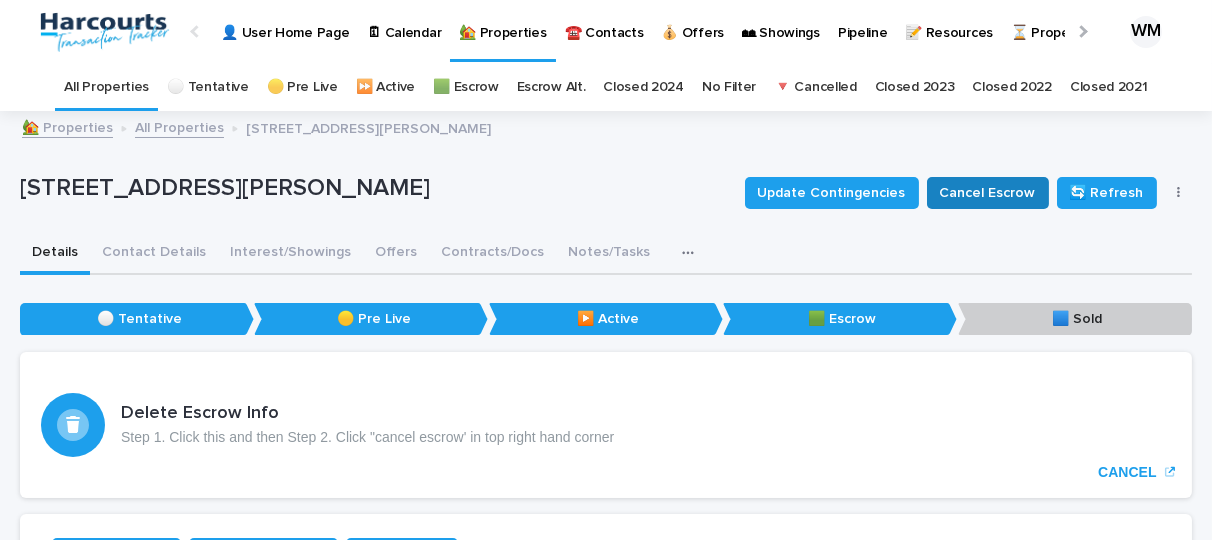 click on "Cancel Escrow" at bounding box center [988, 193] 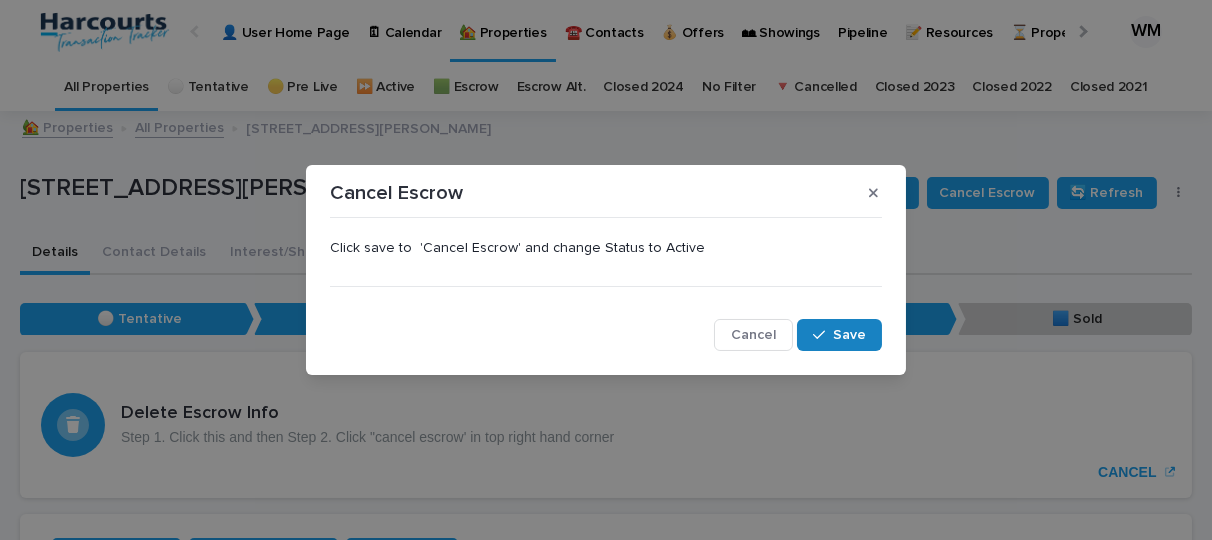 click on "Save" at bounding box center [849, 335] 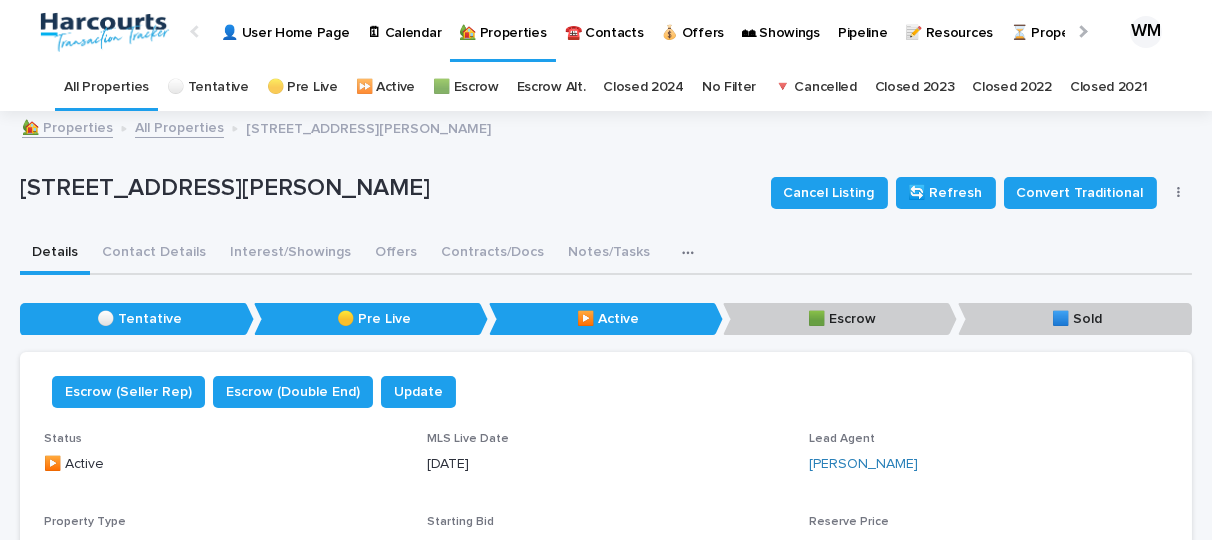 click on "All Properties" at bounding box center [106, 87] 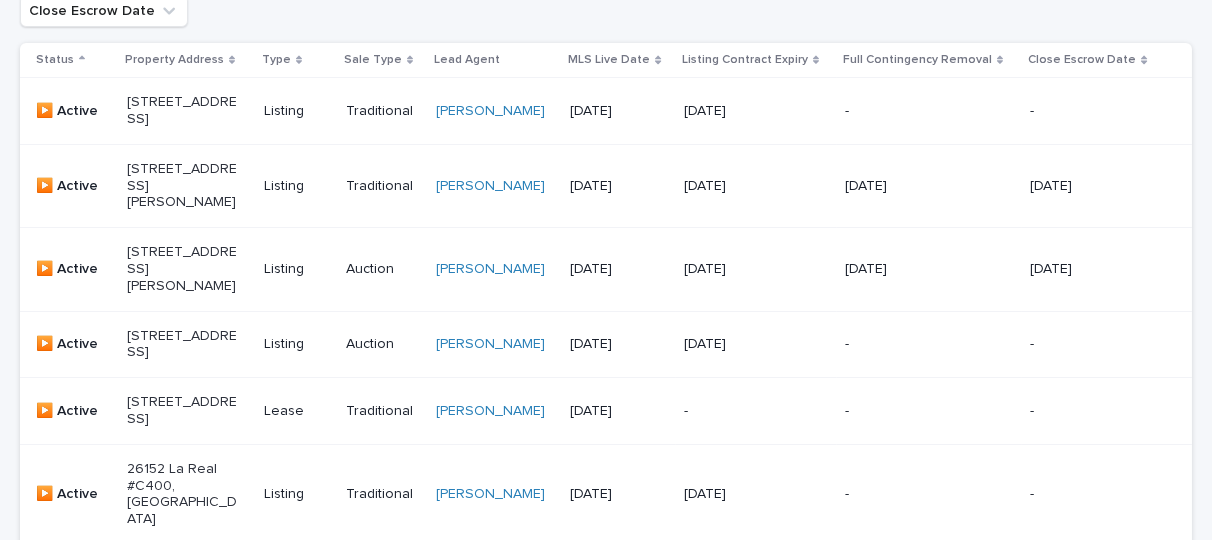 scroll, scrollTop: 422, scrollLeft: 0, axis: vertical 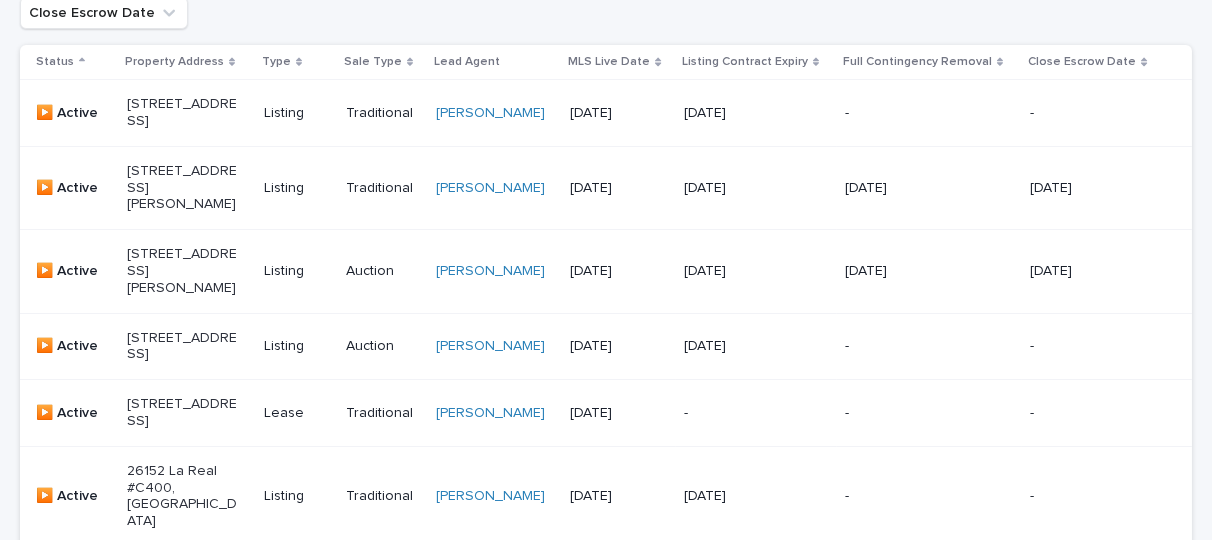 click on "[STREET_ADDRESS][PERSON_NAME]" at bounding box center [182, 271] 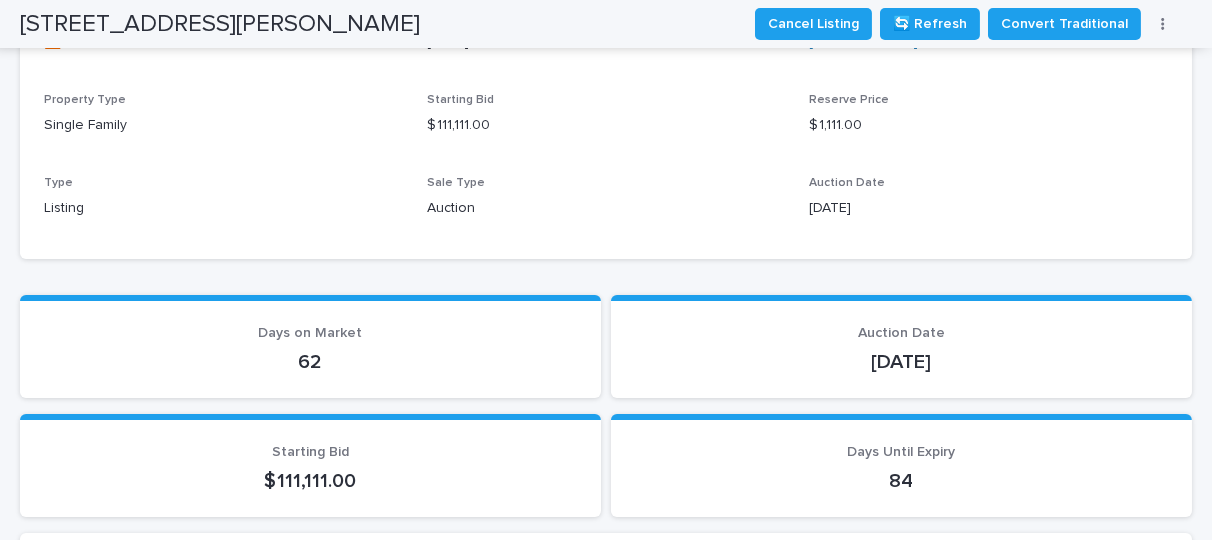 scroll, scrollTop: 63, scrollLeft: 0, axis: vertical 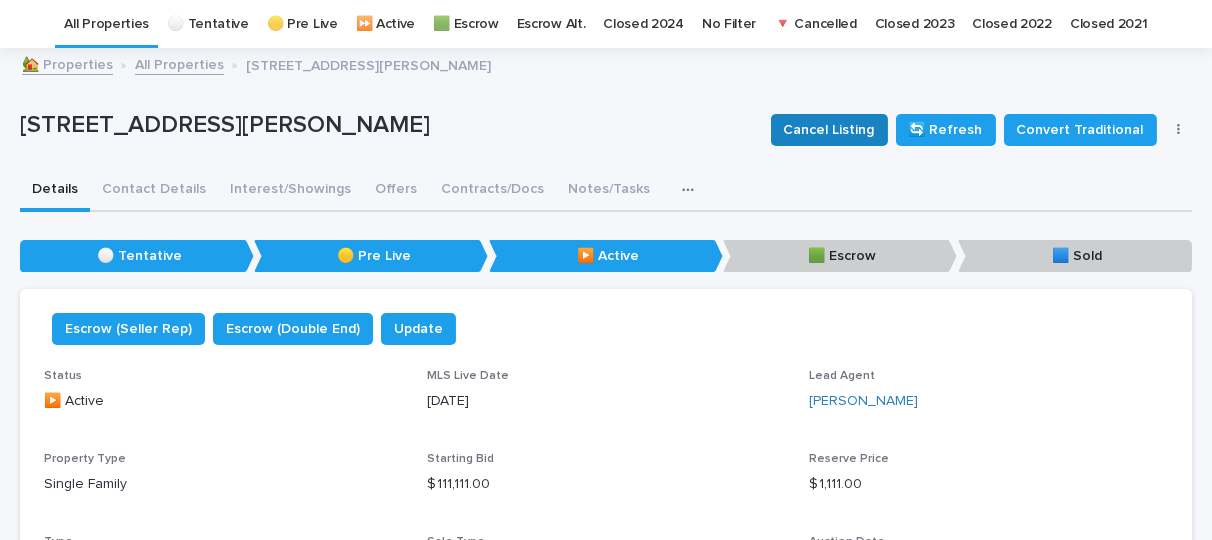 click on "Cancel Listing" at bounding box center [829, 130] 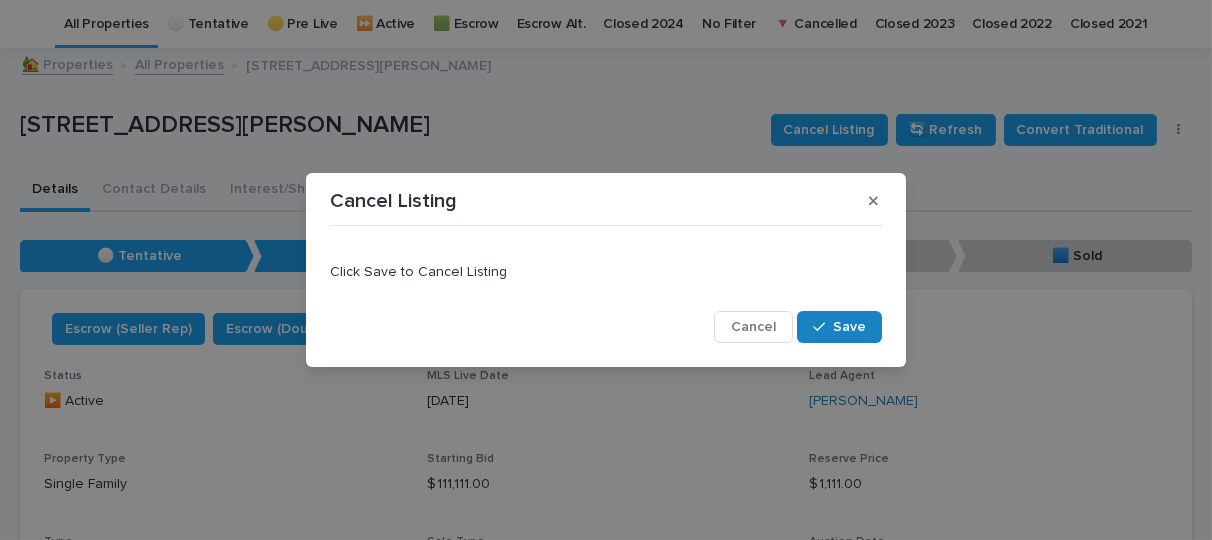 click on "Save" at bounding box center [849, 327] 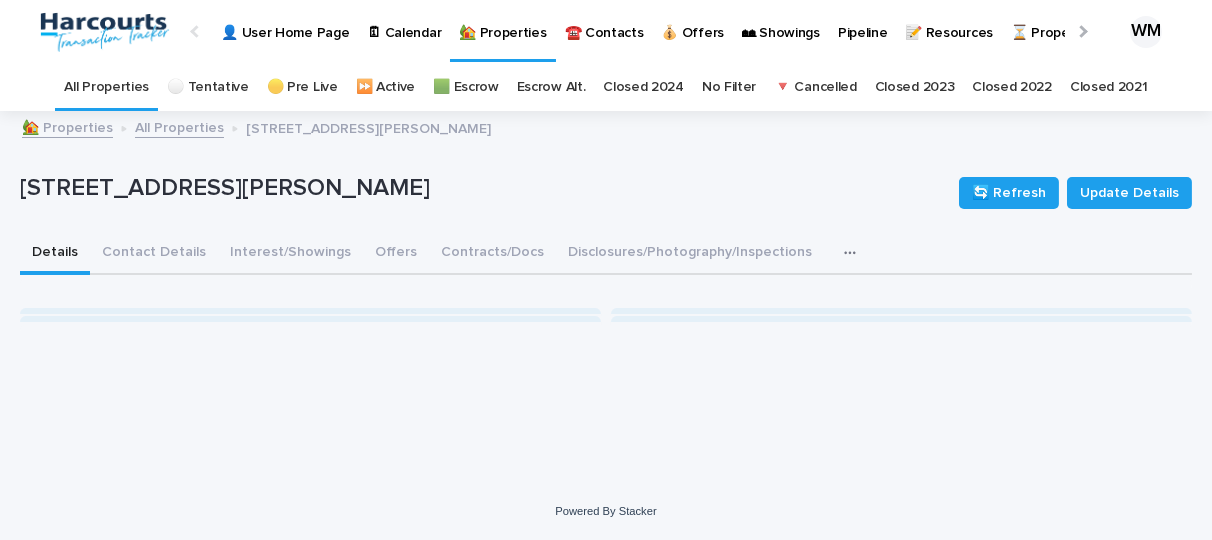 scroll, scrollTop: 15, scrollLeft: 0, axis: vertical 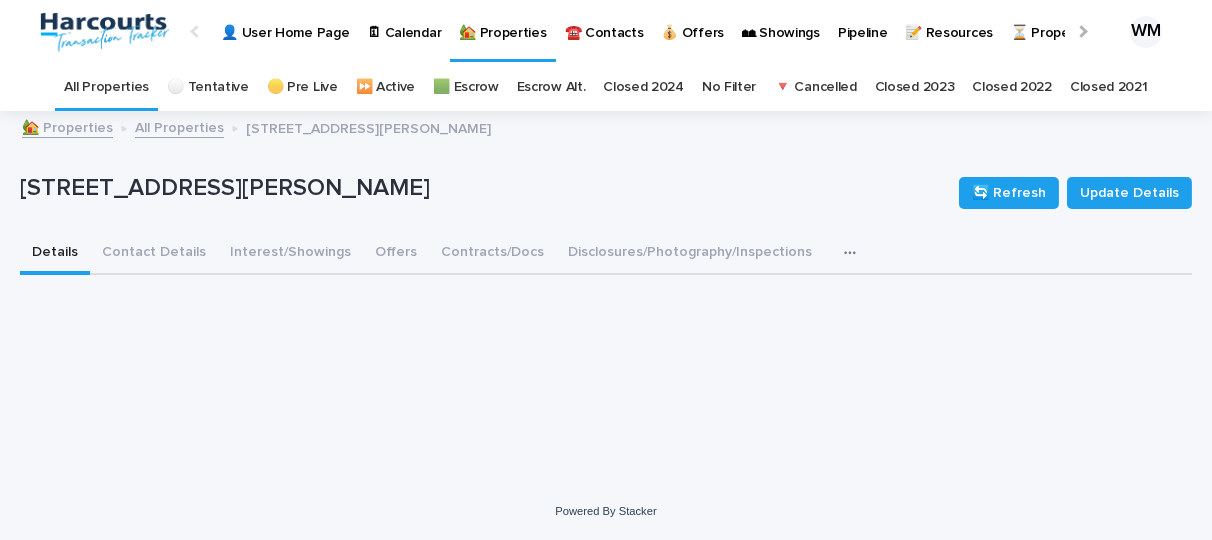 click on "All Properties" at bounding box center [106, 87] 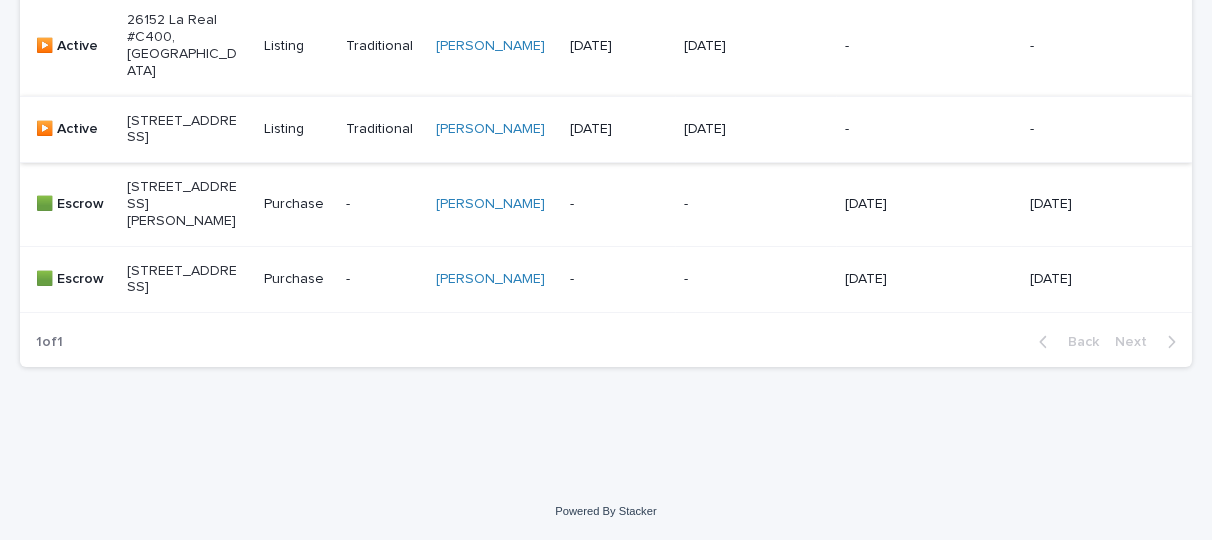 scroll, scrollTop: 899, scrollLeft: 0, axis: vertical 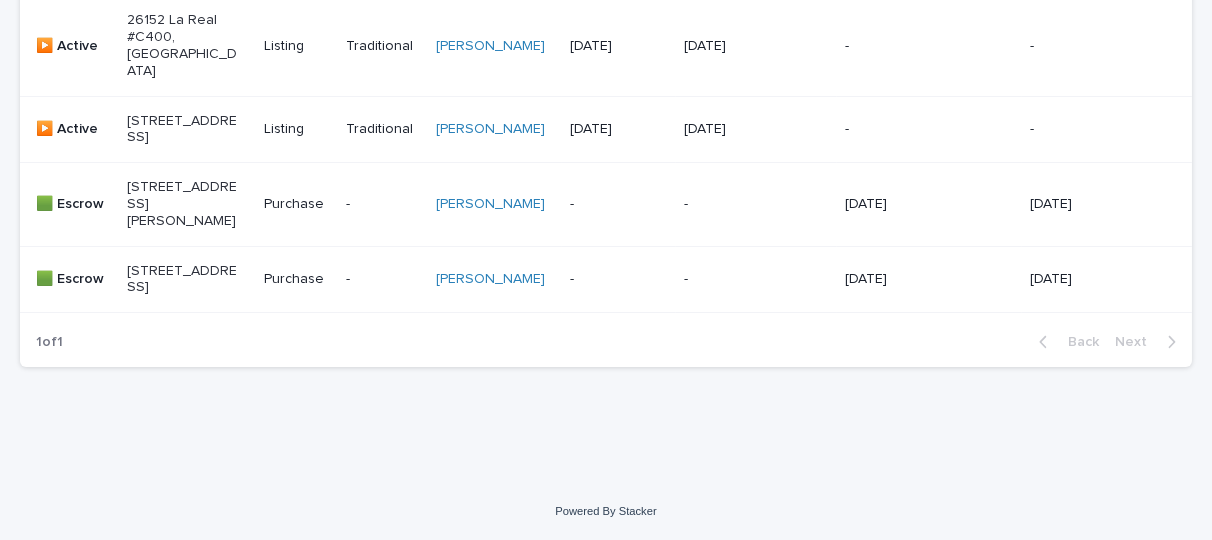 click on "[STREET_ADDRESS]" at bounding box center [182, 280] 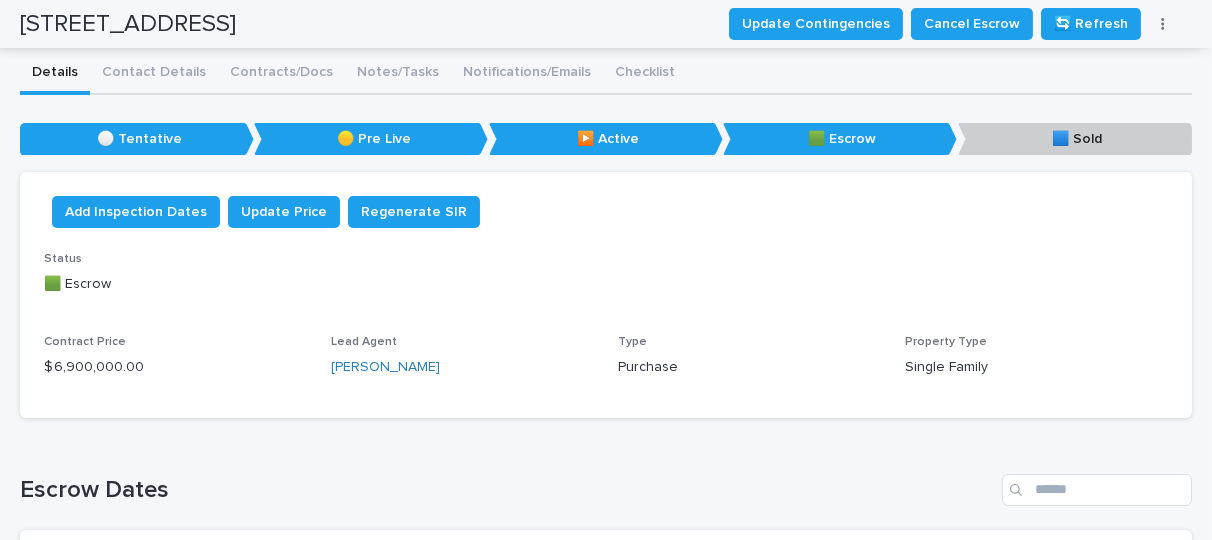 scroll, scrollTop: 63, scrollLeft: 0, axis: vertical 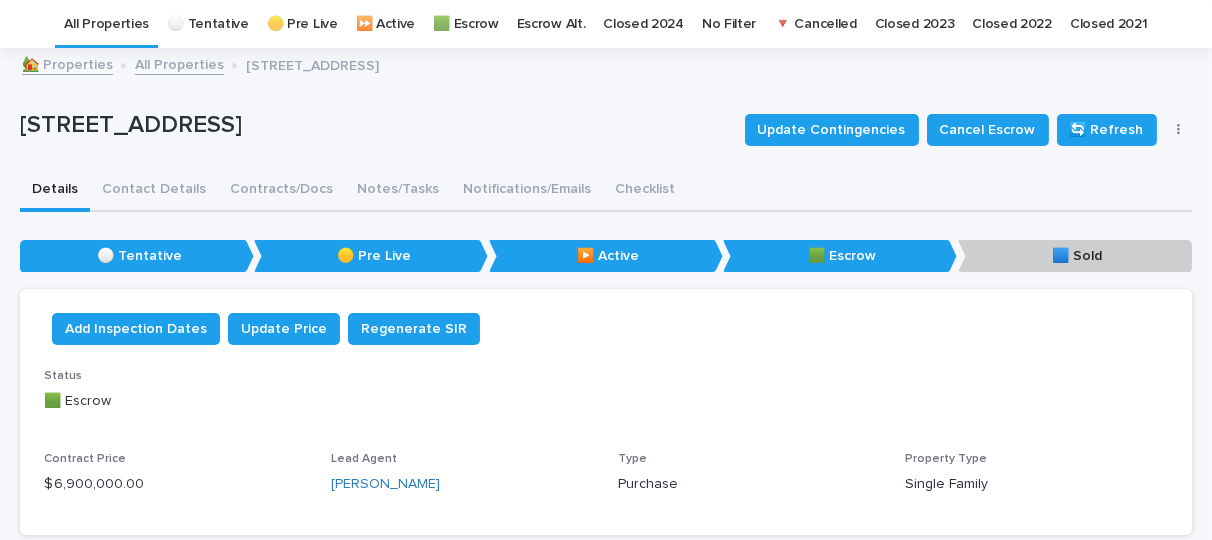 click at bounding box center [1179, 130] 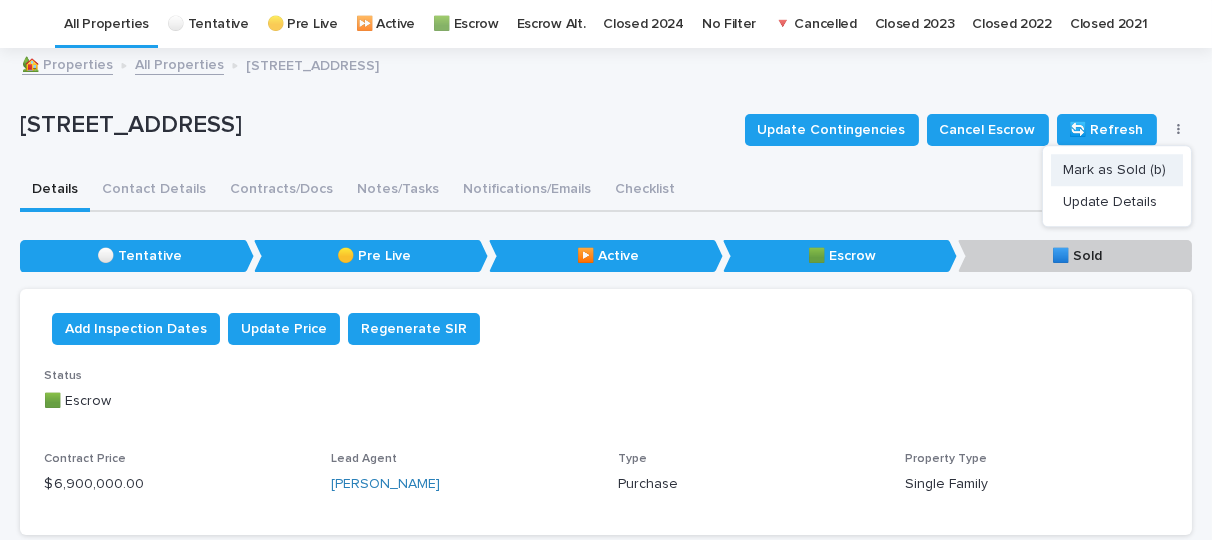 click on "Mark as Sold (b)" at bounding box center [1114, 170] 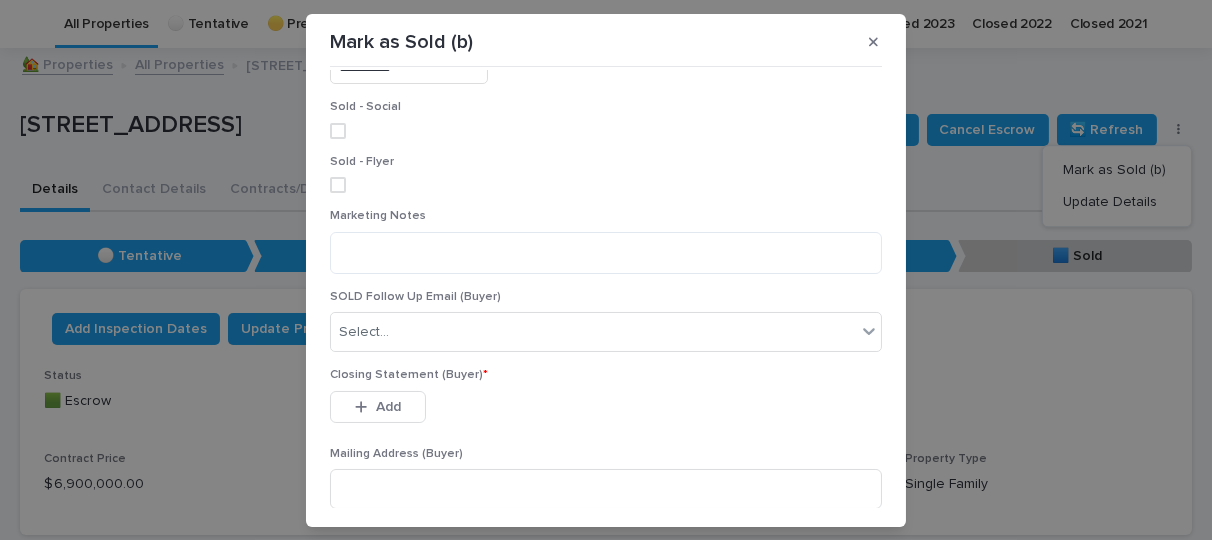 scroll, scrollTop: 220, scrollLeft: 0, axis: vertical 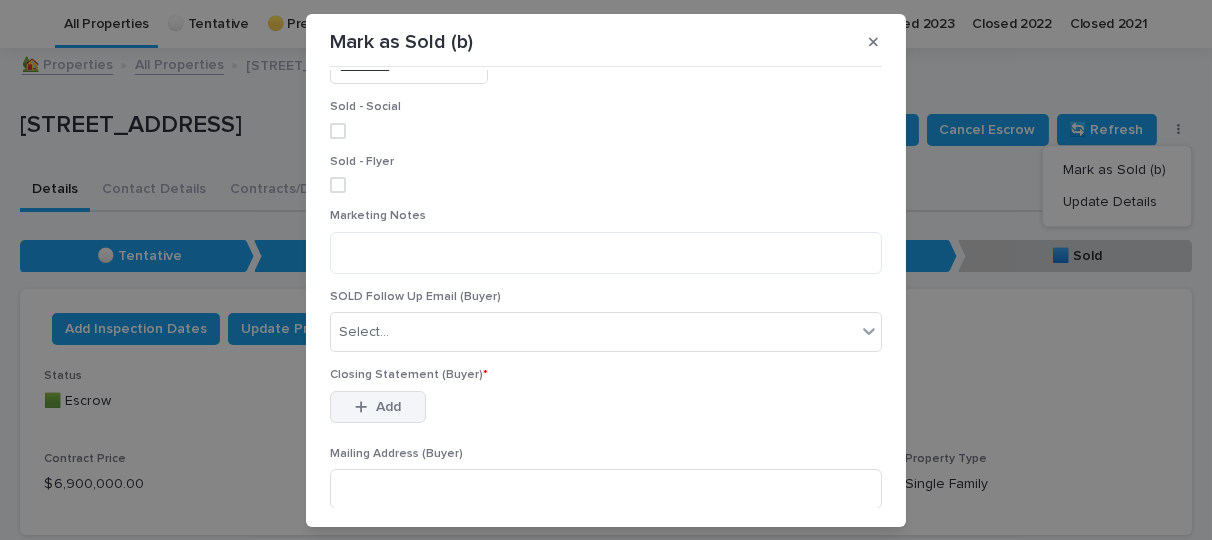 click on "Add" at bounding box center [378, 407] 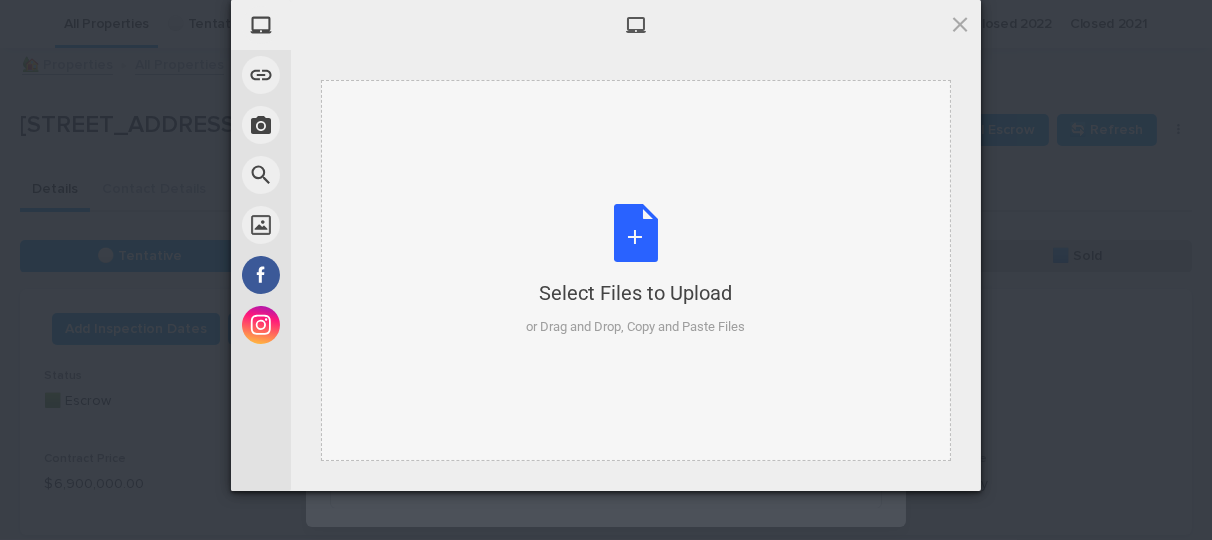 click on "Select Files to Upload
or Drag and Drop, Copy and Paste Files" at bounding box center (636, 270) 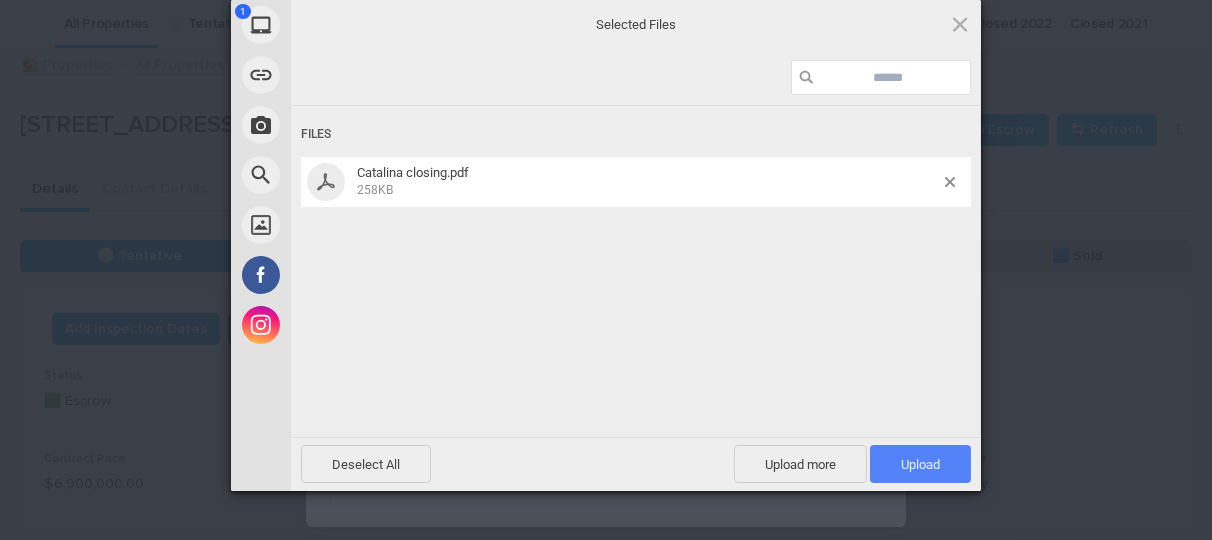 click on "Upload
1" at bounding box center [920, 464] 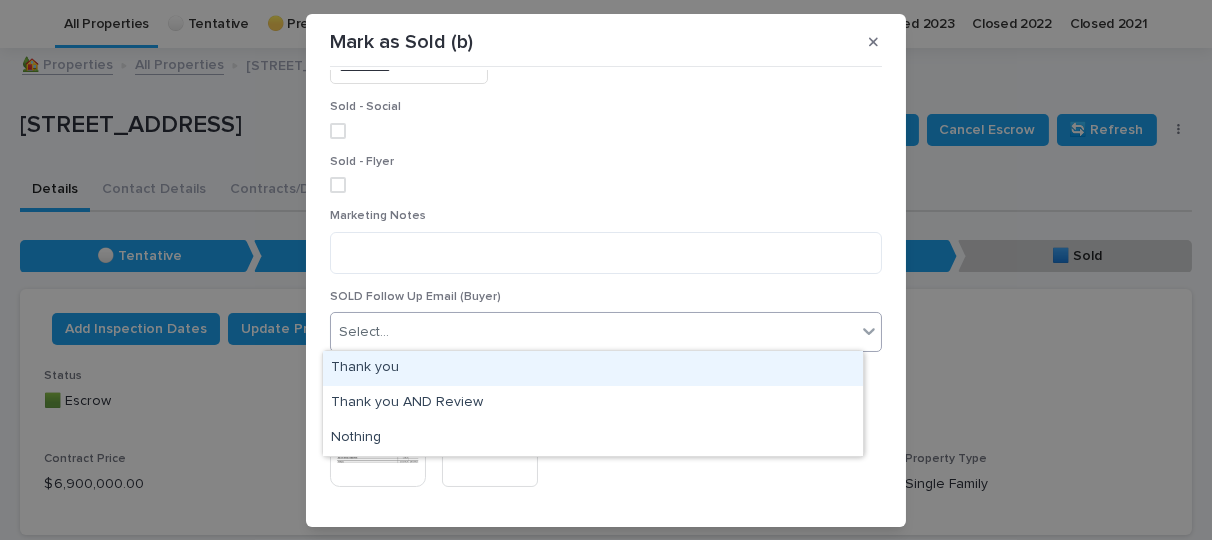 click on "Select..." at bounding box center [593, 332] 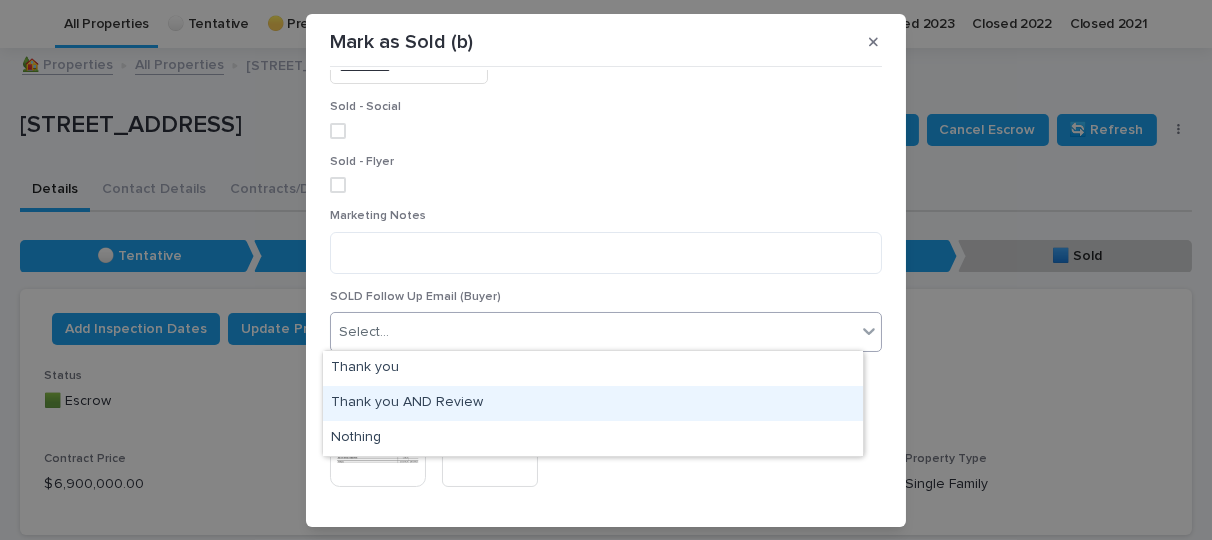 click on "Thank you AND Review" at bounding box center [593, 403] 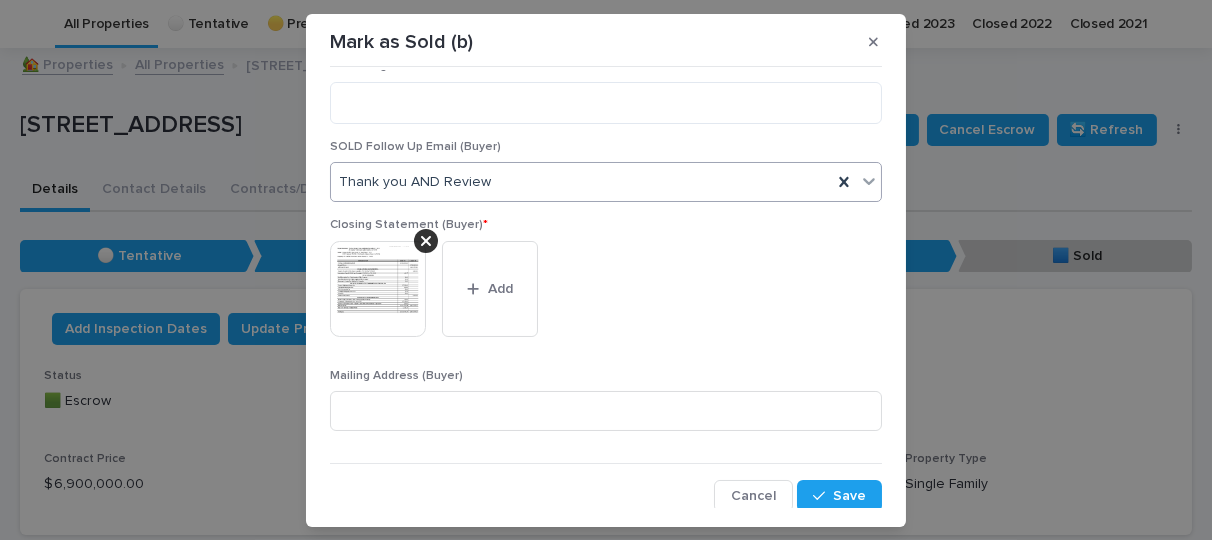 scroll, scrollTop: 370, scrollLeft: 0, axis: vertical 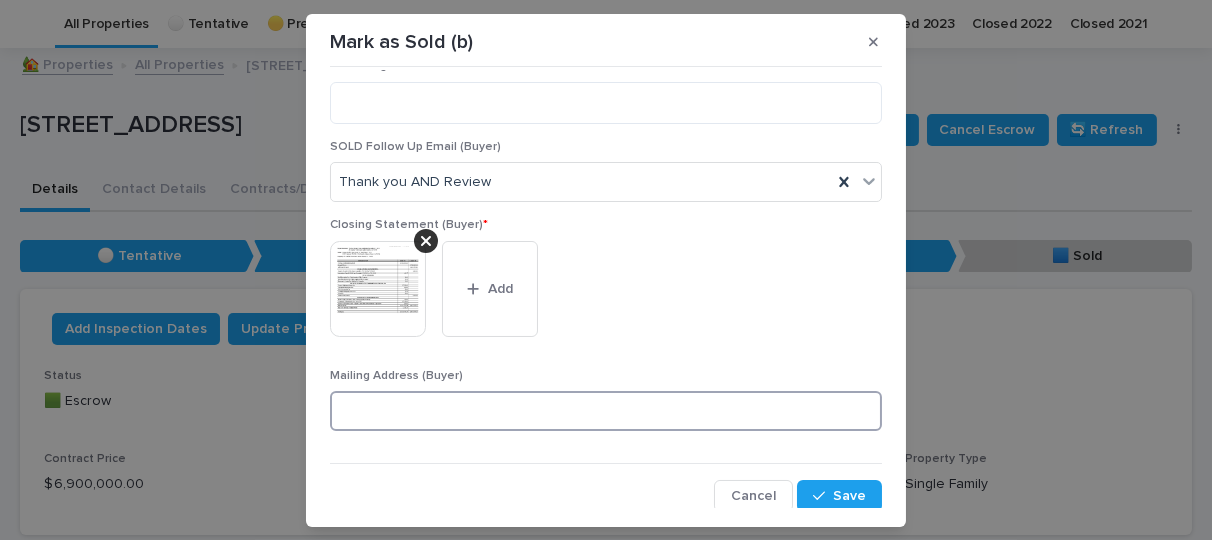 click at bounding box center (606, 411) 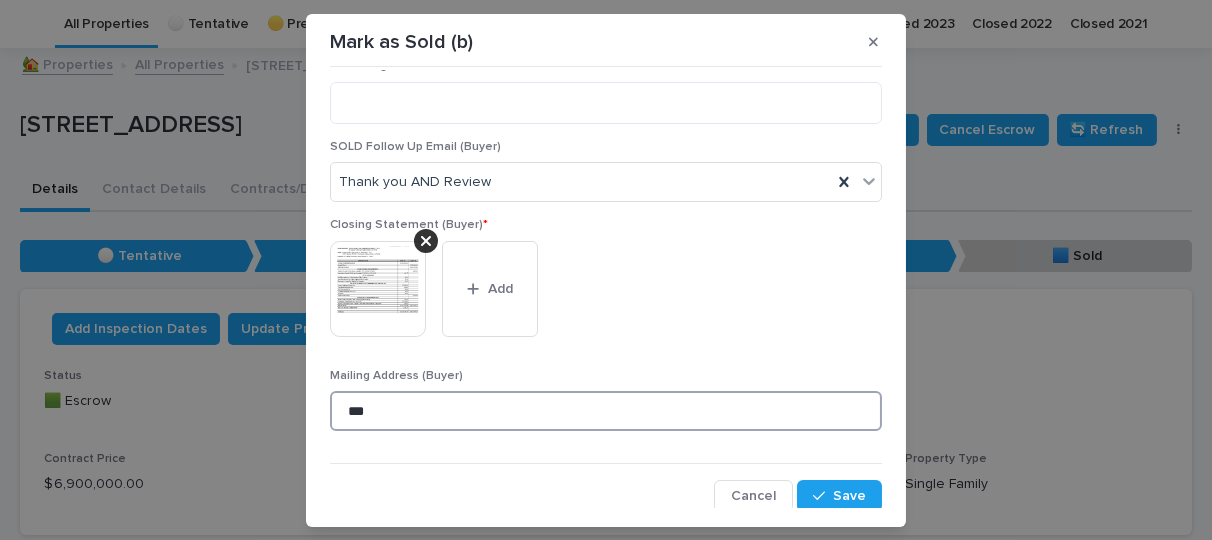 click on "**" at bounding box center (606, 411) 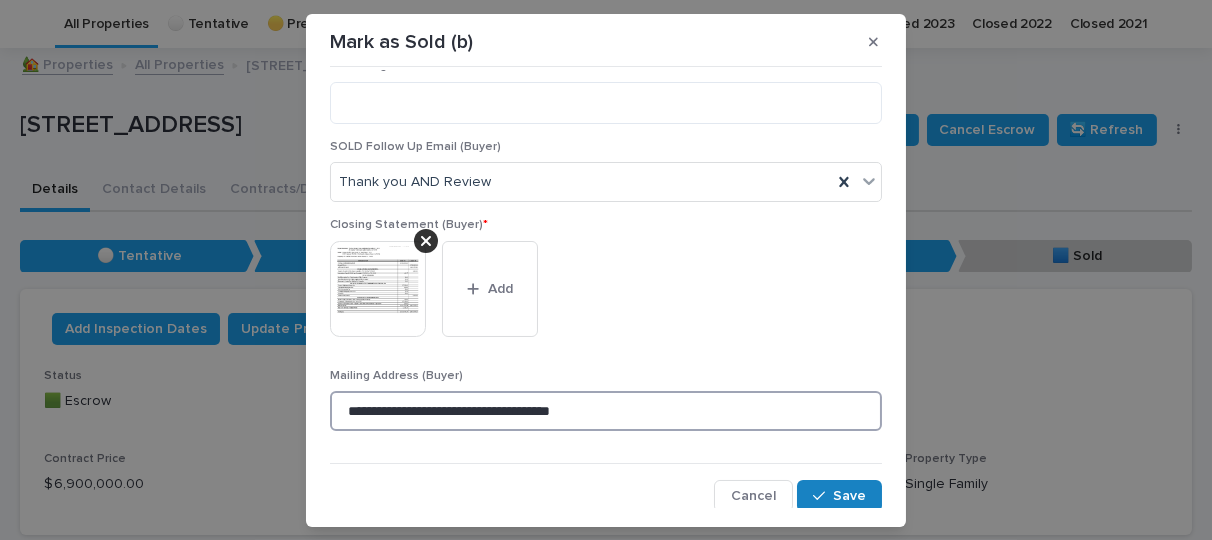 type on "**********" 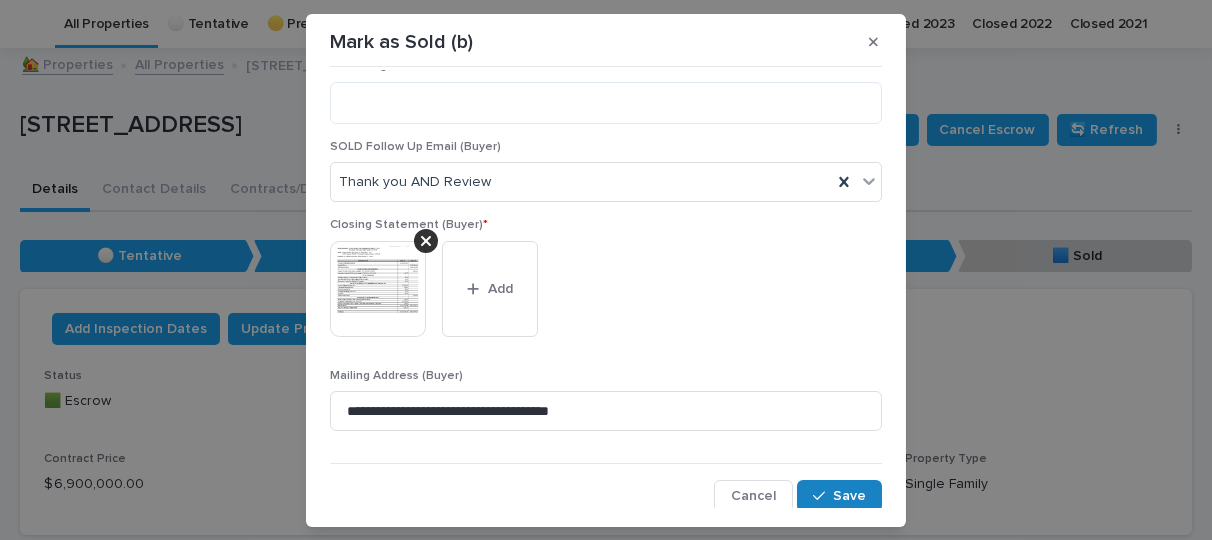 click on "Save" at bounding box center (849, 496) 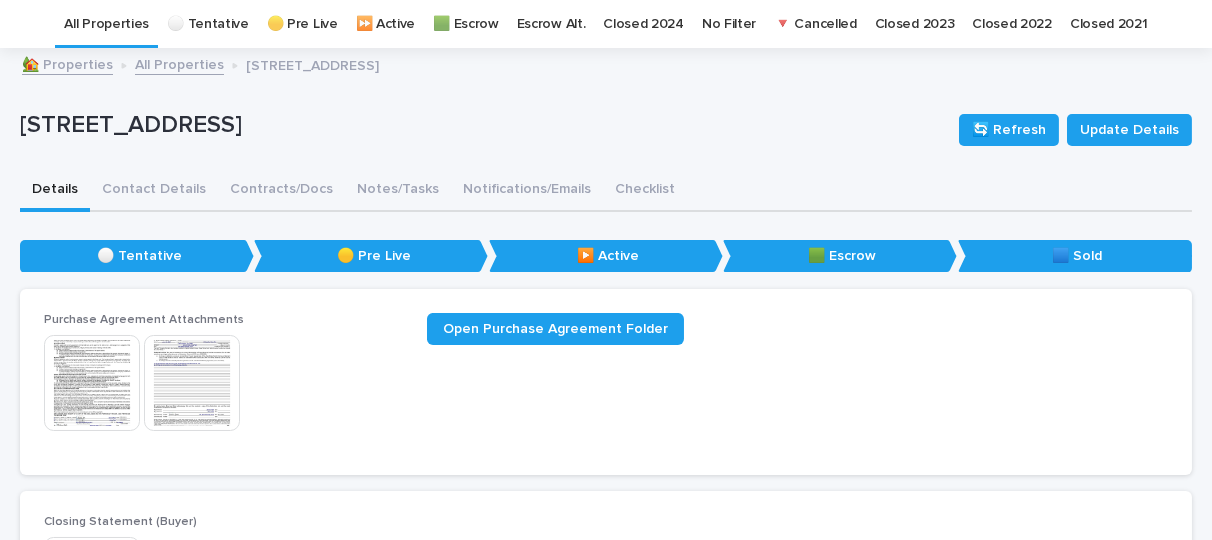 scroll, scrollTop: 0, scrollLeft: 0, axis: both 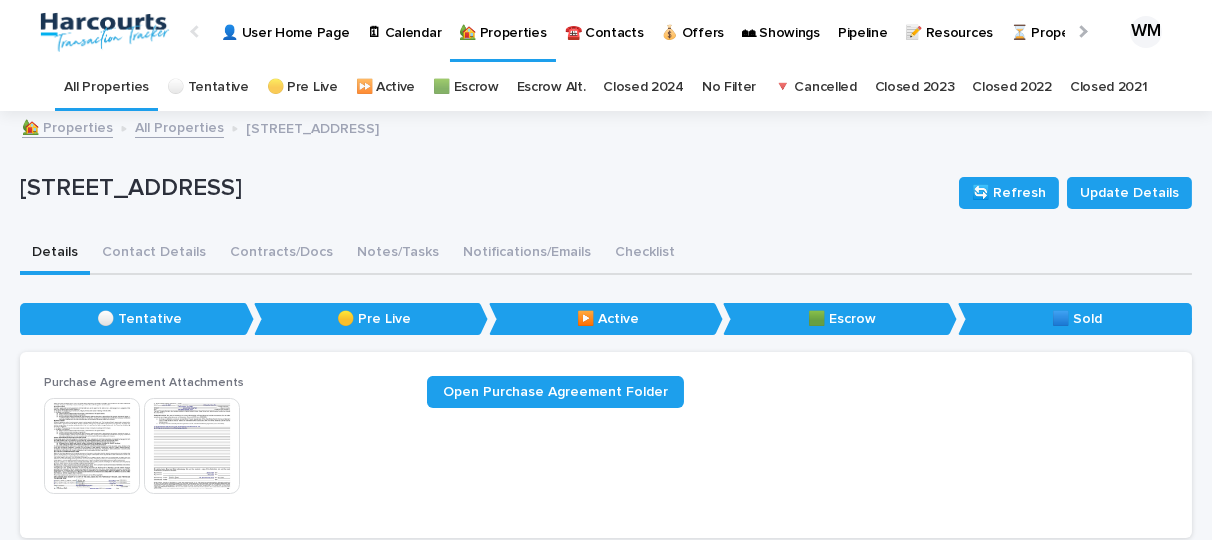 click on "All Properties" at bounding box center [106, 87] 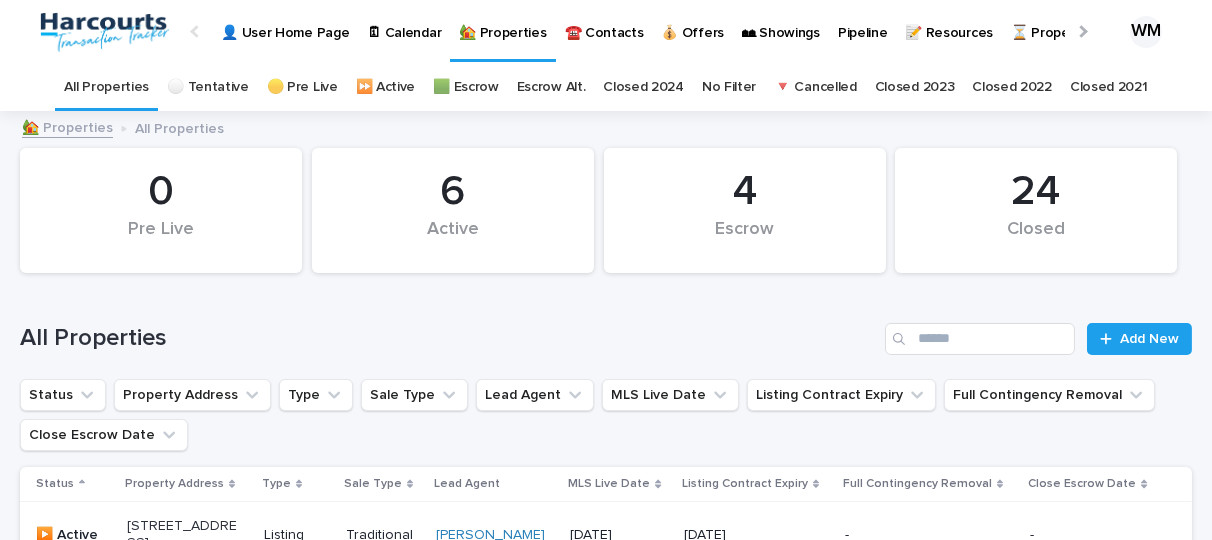 scroll, scrollTop: 819, scrollLeft: 0, axis: vertical 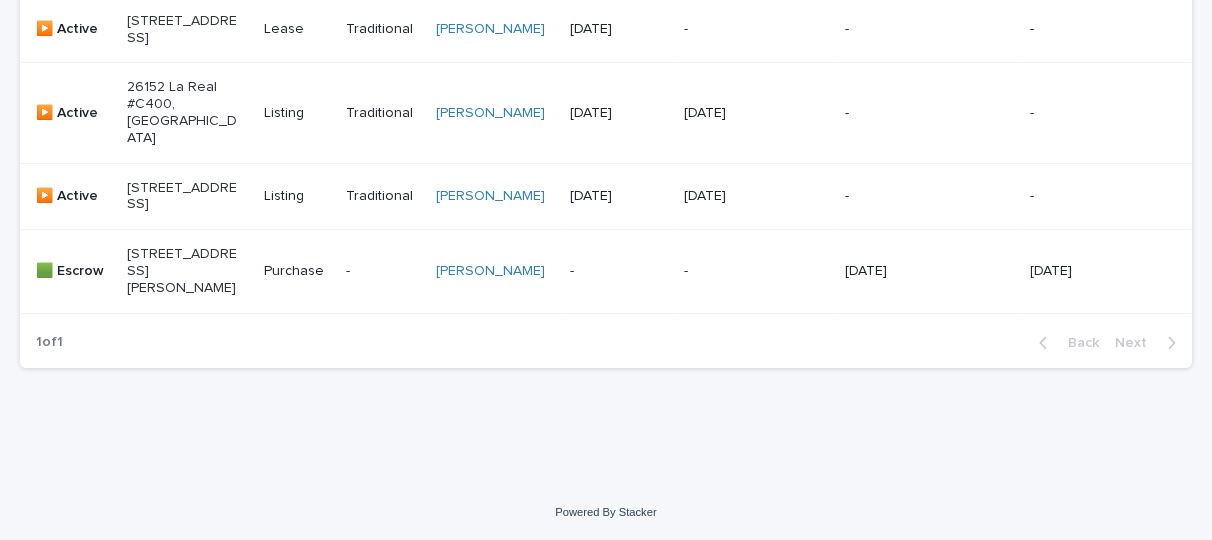 click on "-" at bounding box center [618, 271] 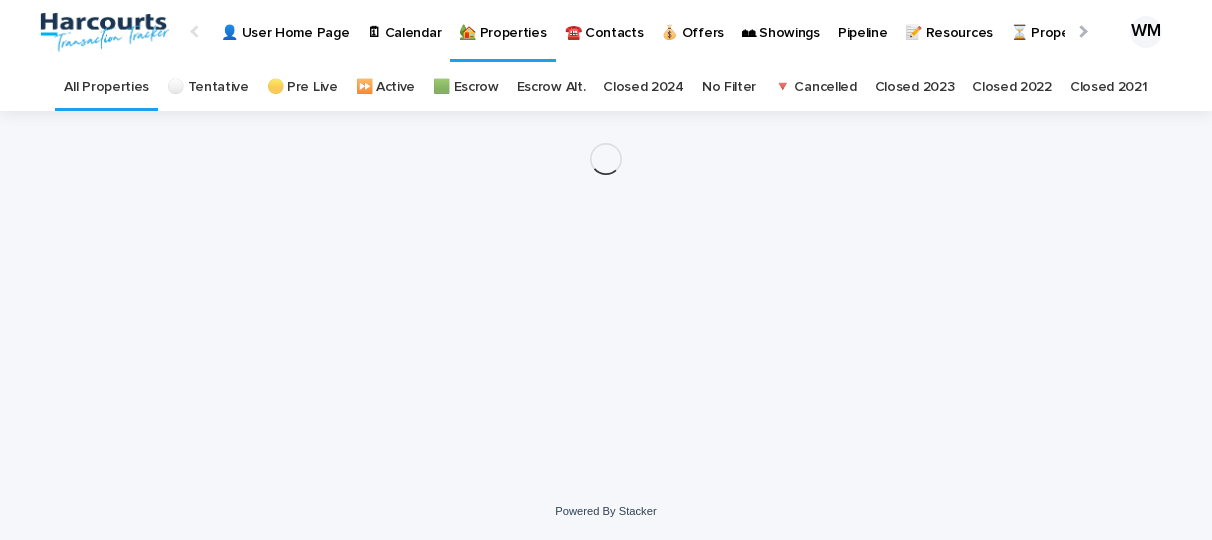 click on "Loading... Saving… Loading... Saving…" at bounding box center [606, 272] 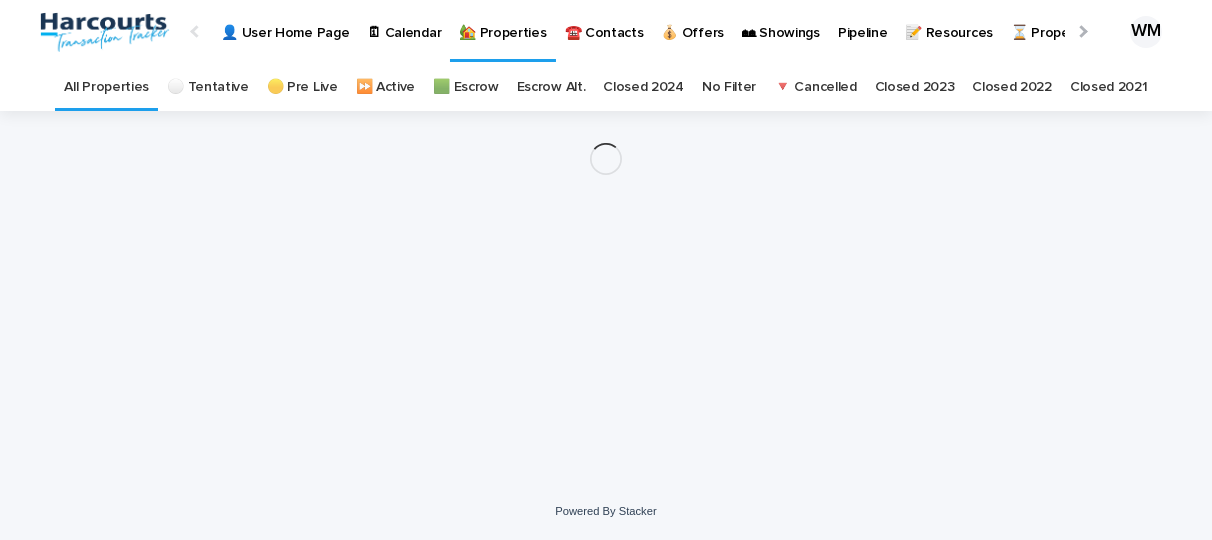 scroll, scrollTop: 0, scrollLeft: 0, axis: both 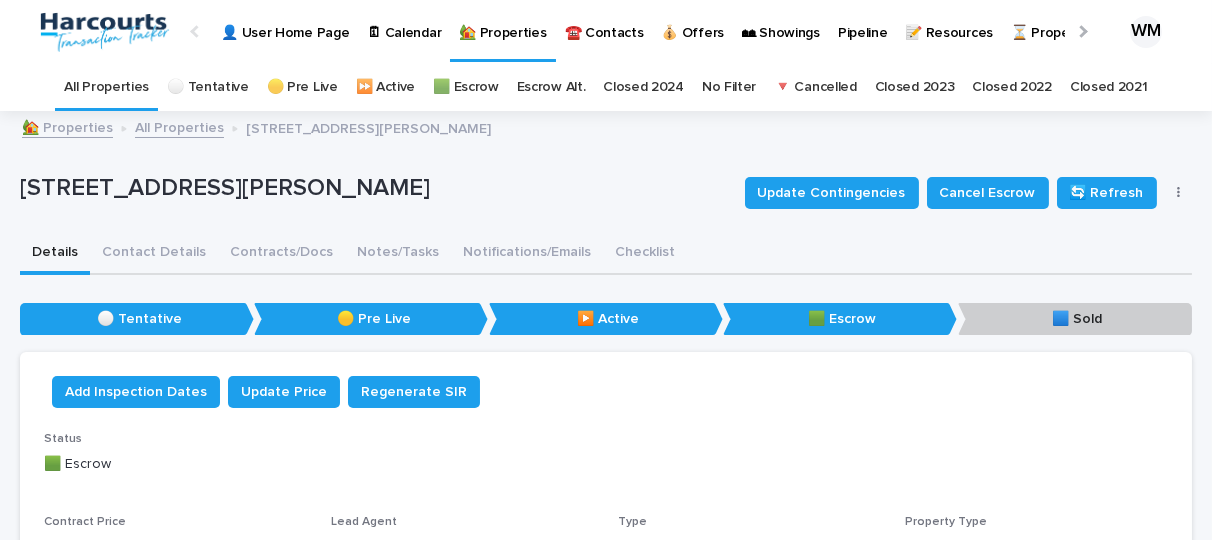click at bounding box center (1179, 193) 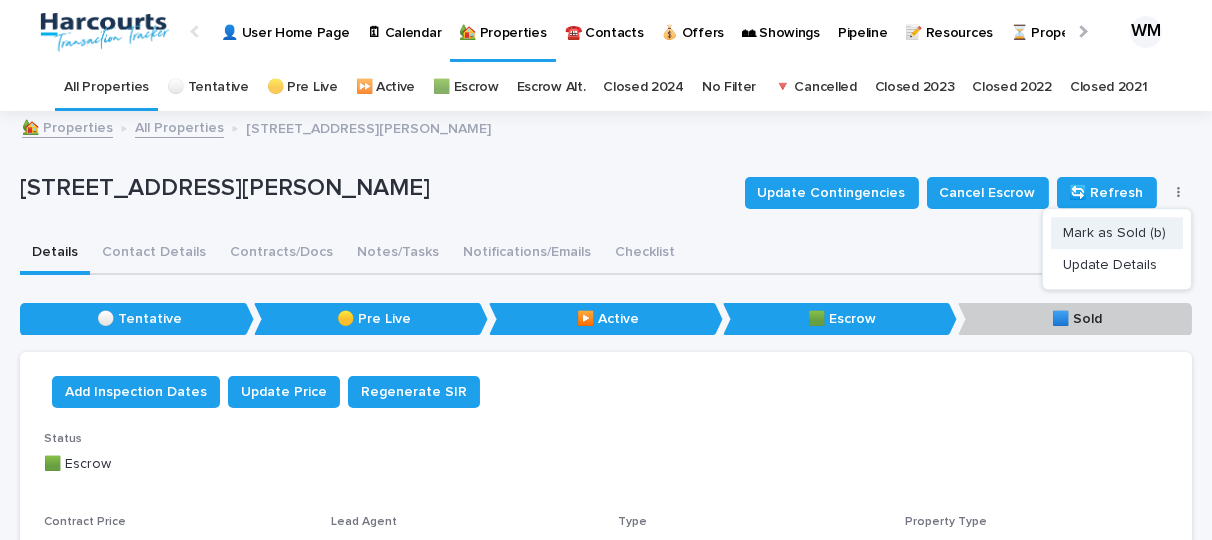 click on "Mark as Sold (b)" at bounding box center [1114, 233] 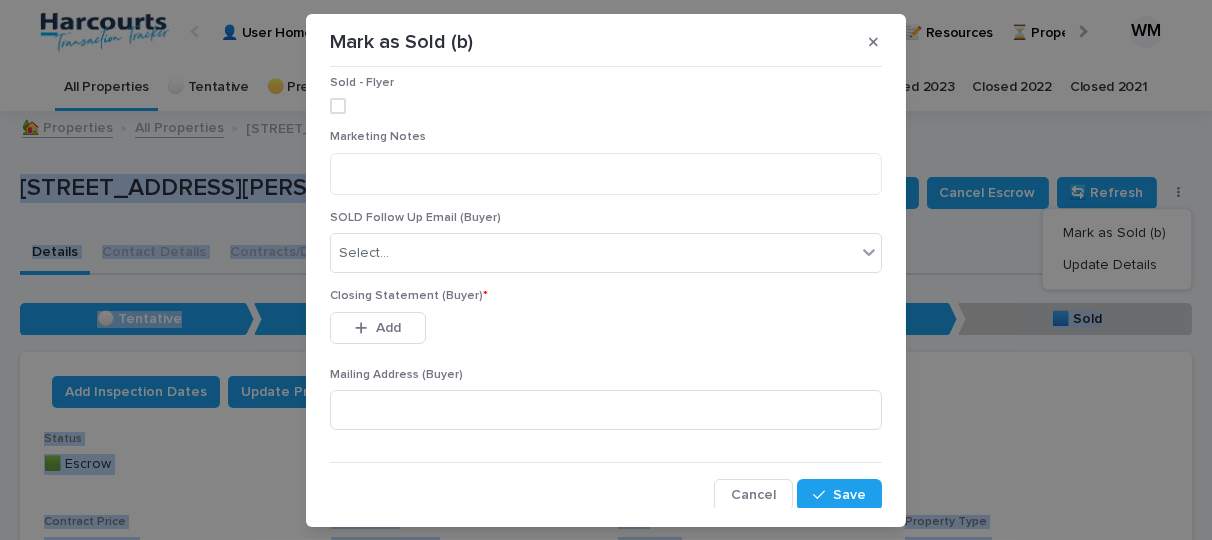 scroll, scrollTop: 298, scrollLeft: 0, axis: vertical 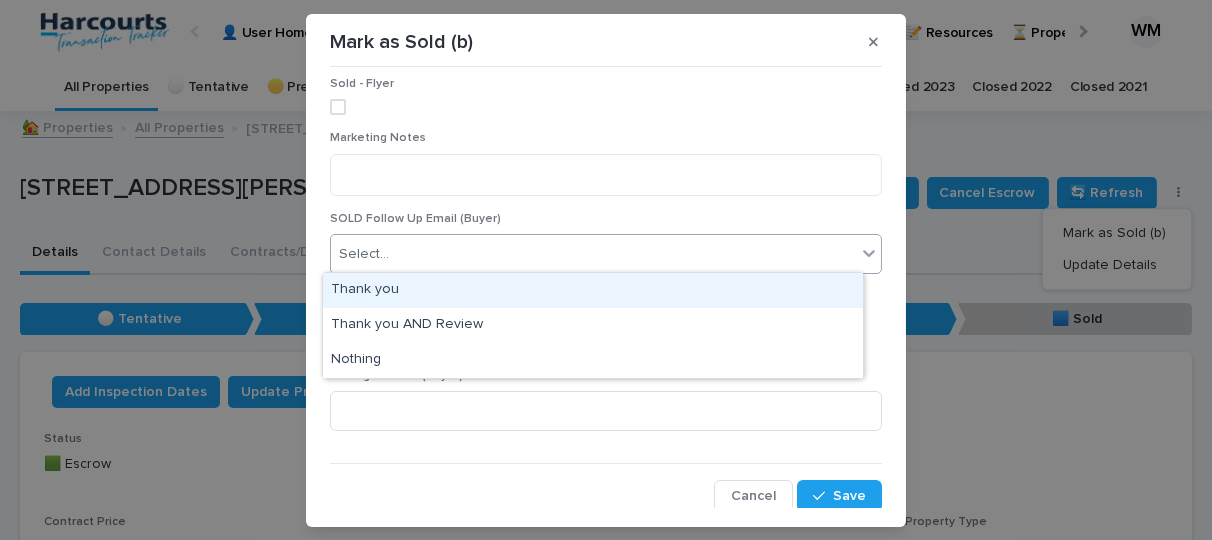 click on "Select..." at bounding box center (593, 254) 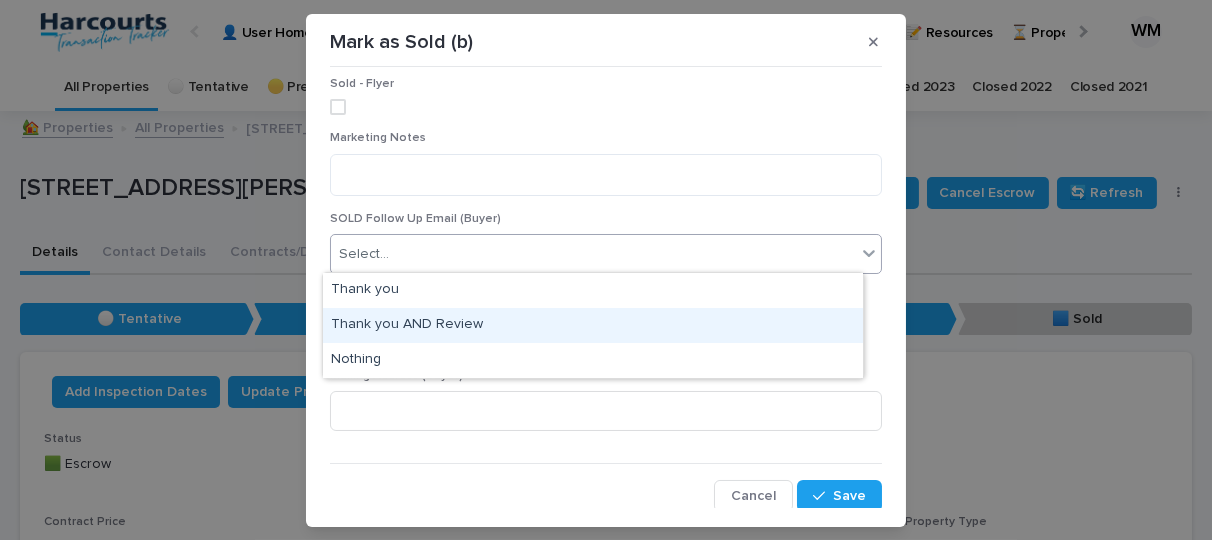 click on "Thank you AND Review" at bounding box center (593, 325) 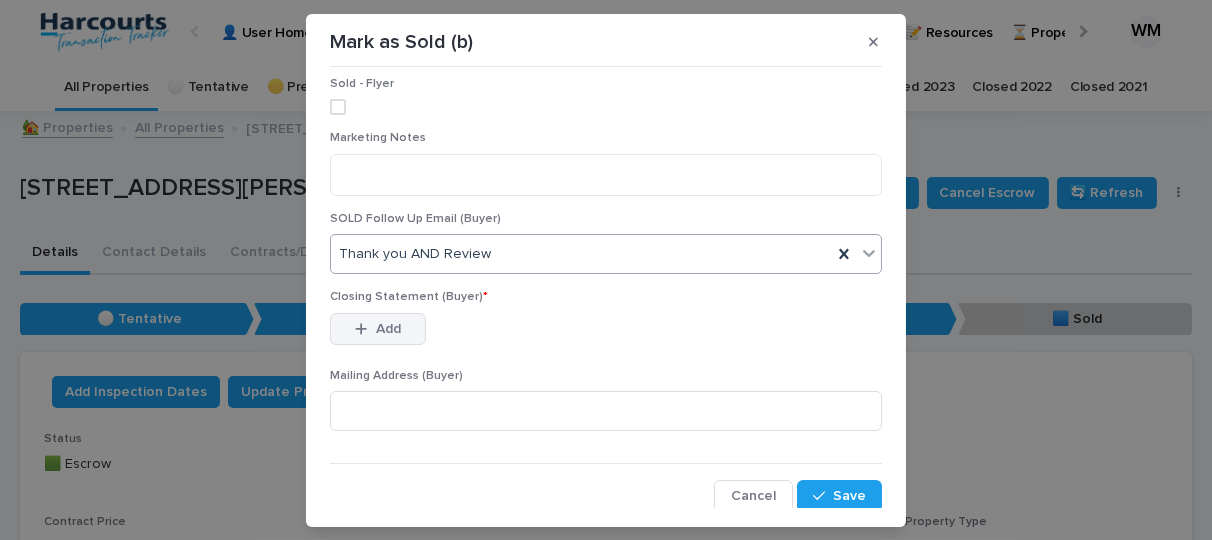 scroll, scrollTop: 298, scrollLeft: 0, axis: vertical 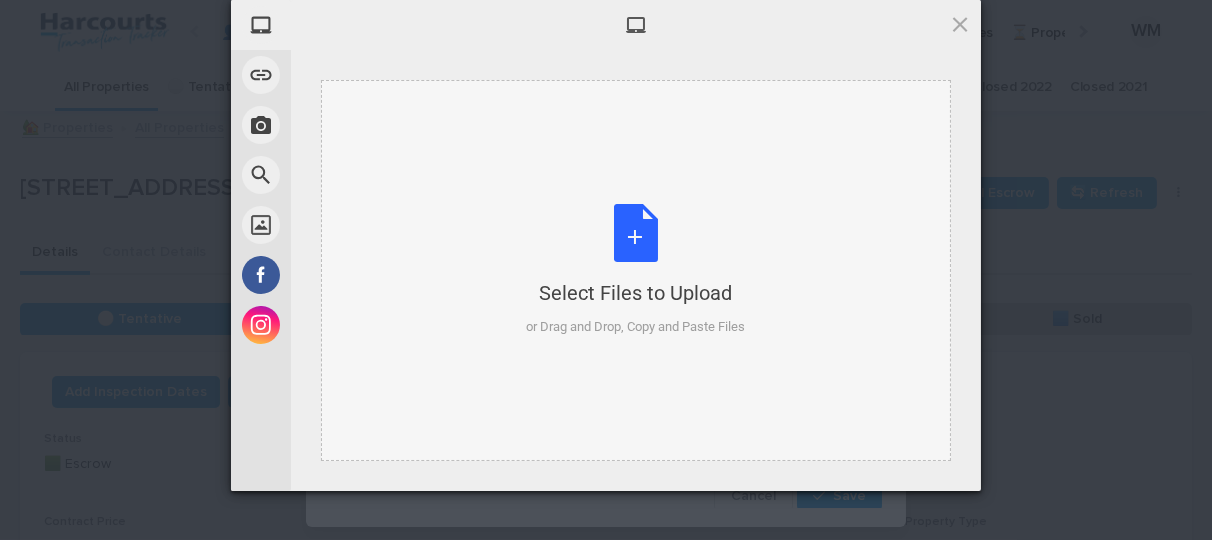 click on "Select Files to Upload
or Drag and Drop, Copy and Paste Files" at bounding box center (636, 270) 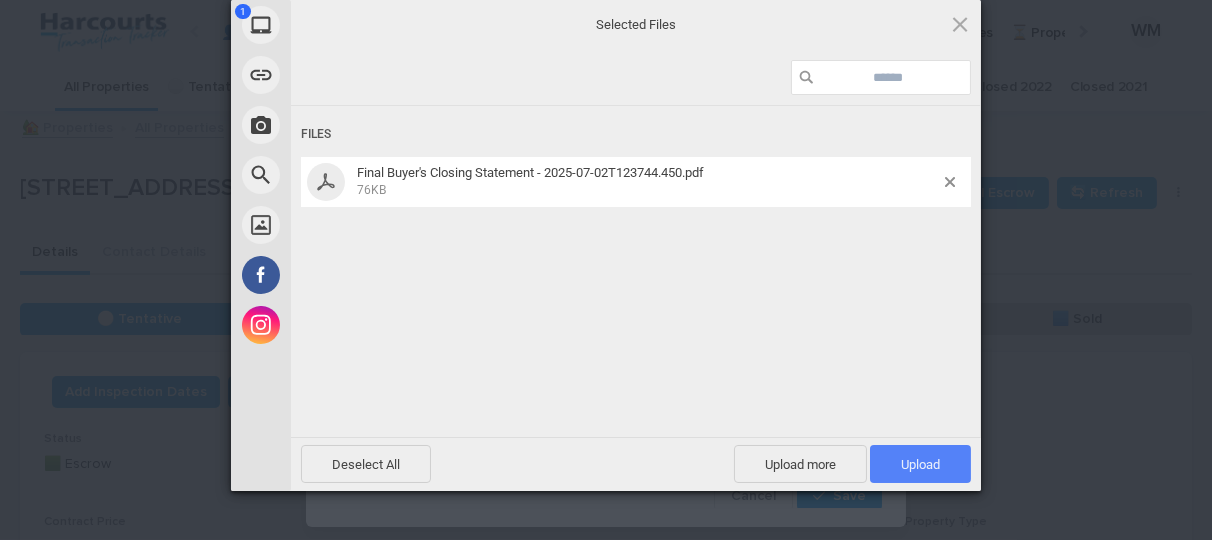 click on "Upload
1" at bounding box center (920, 464) 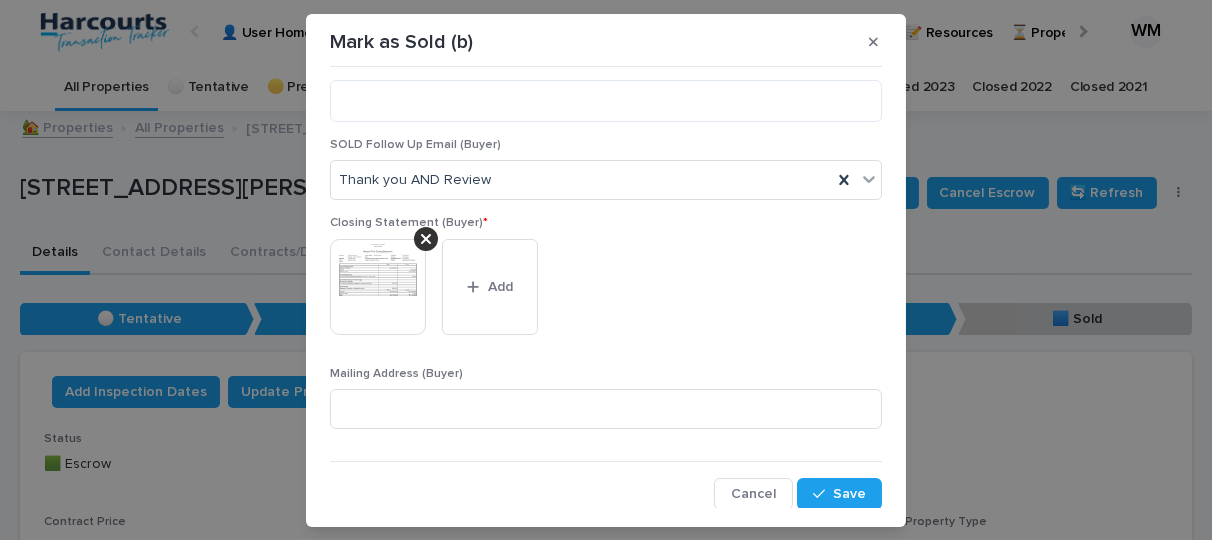 scroll, scrollTop: 370, scrollLeft: 0, axis: vertical 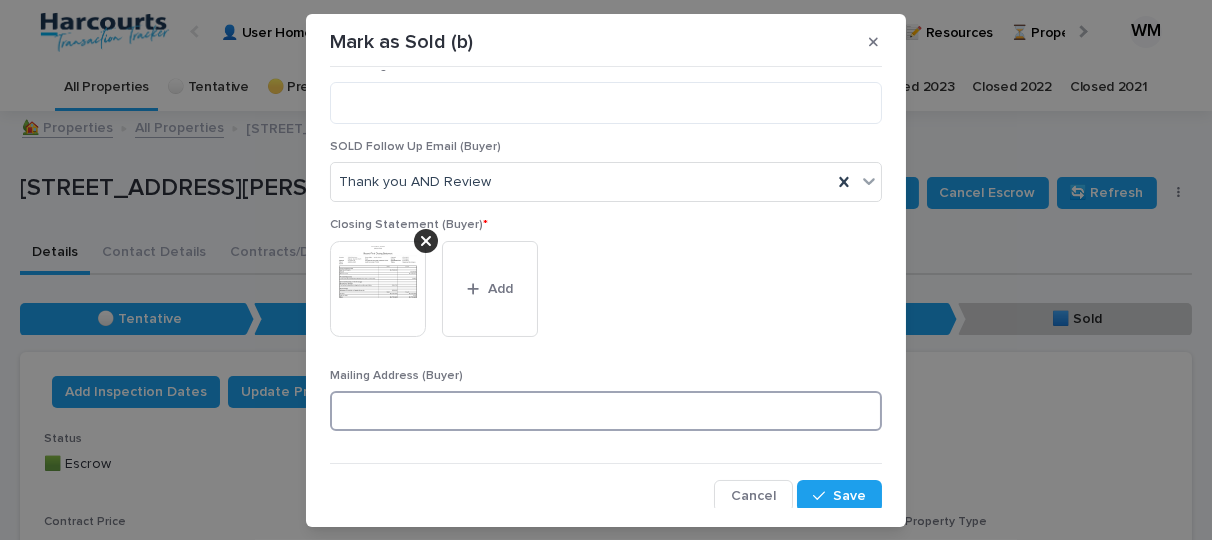click at bounding box center [606, 411] 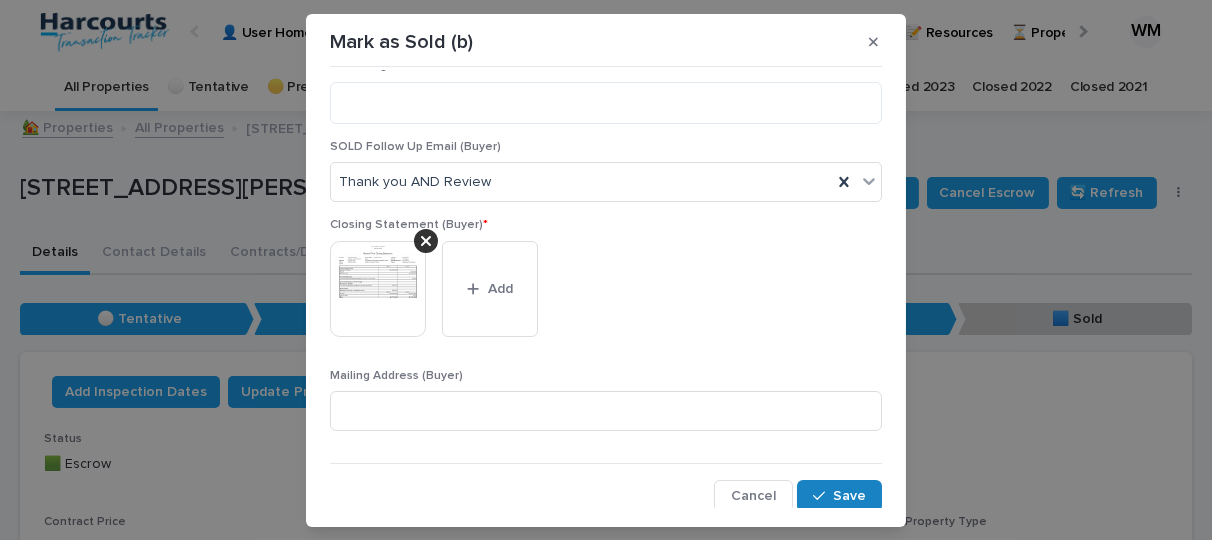 click at bounding box center [823, 496] 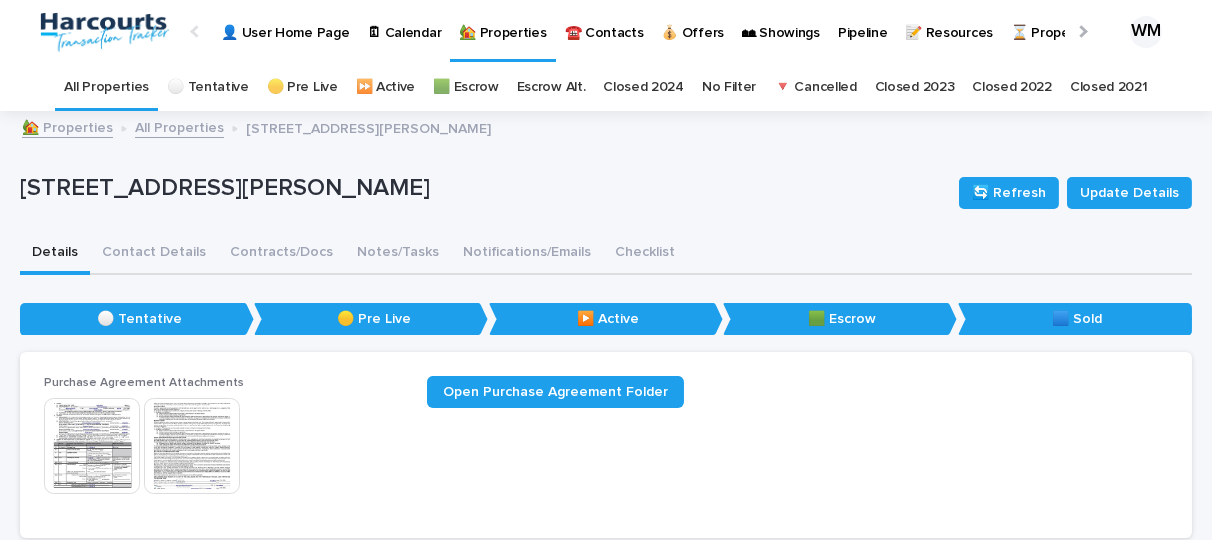 click on "All Properties" at bounding box center [106, 87] 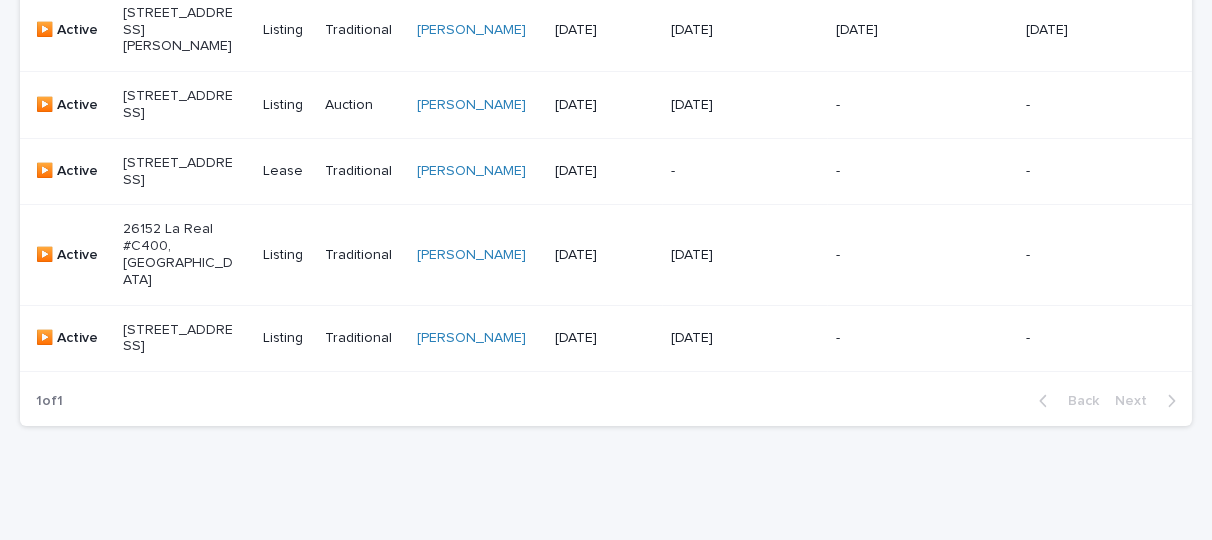scroll, scrollTop: 580, scrollLeft: 0, axis: vertical 